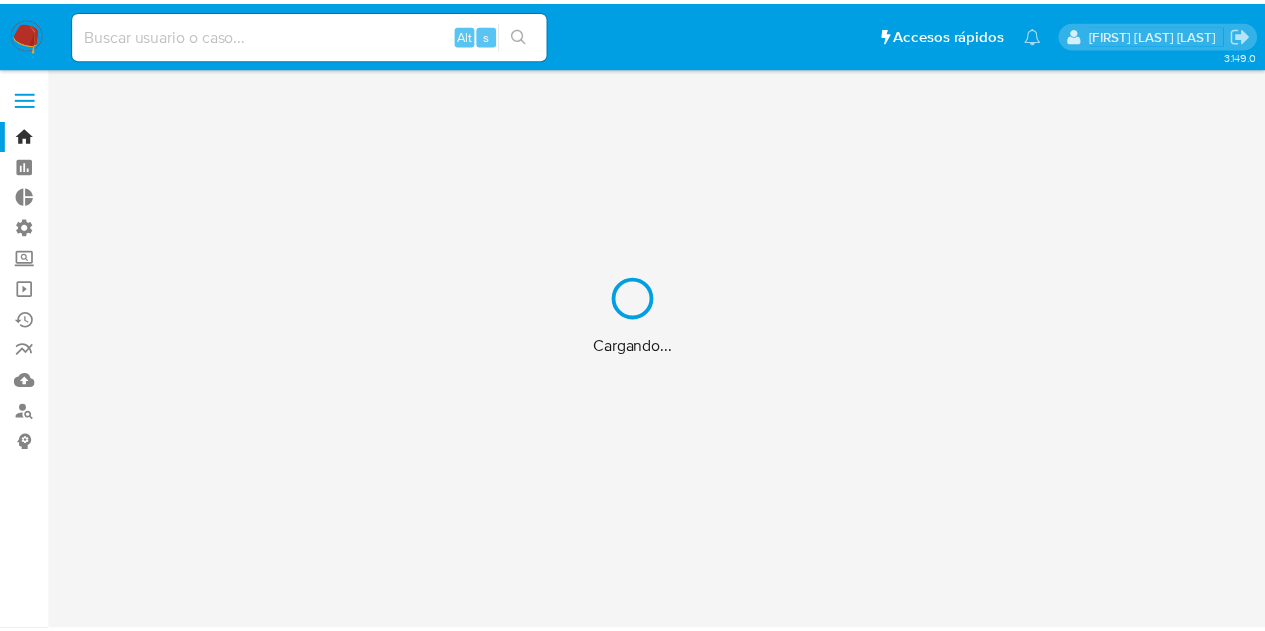 scroll, scrollTop: 0, scrollLeft: 0, axis: both 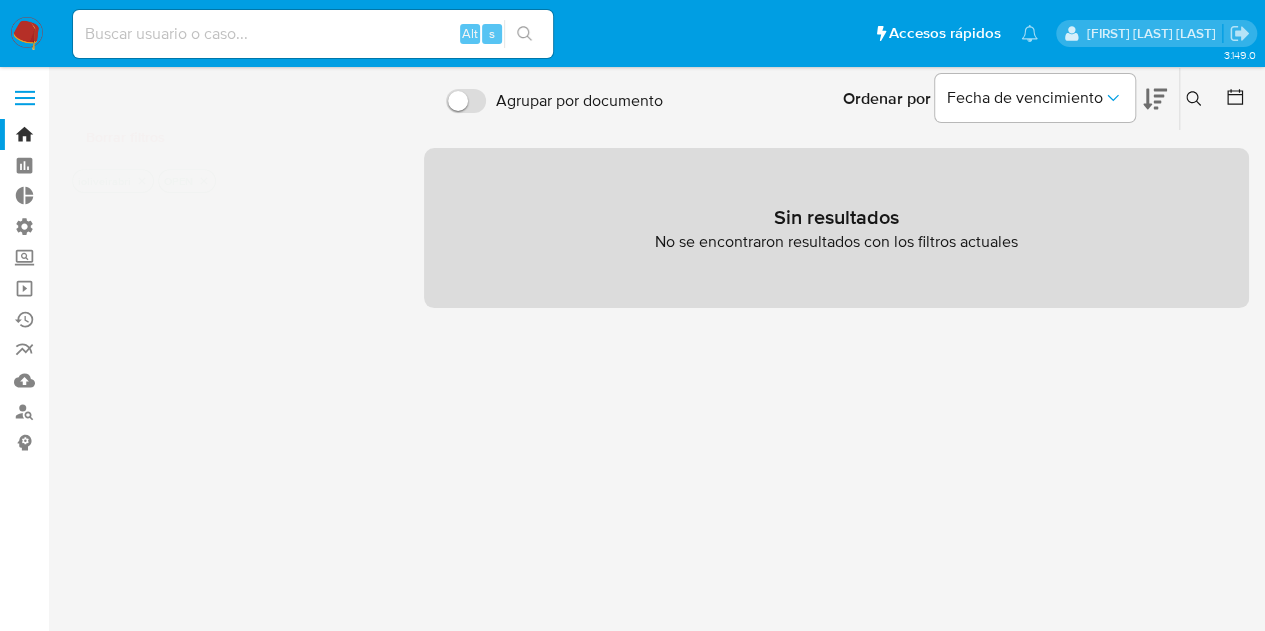 click on "Borrar filtros" at bounding box center (125, 137) 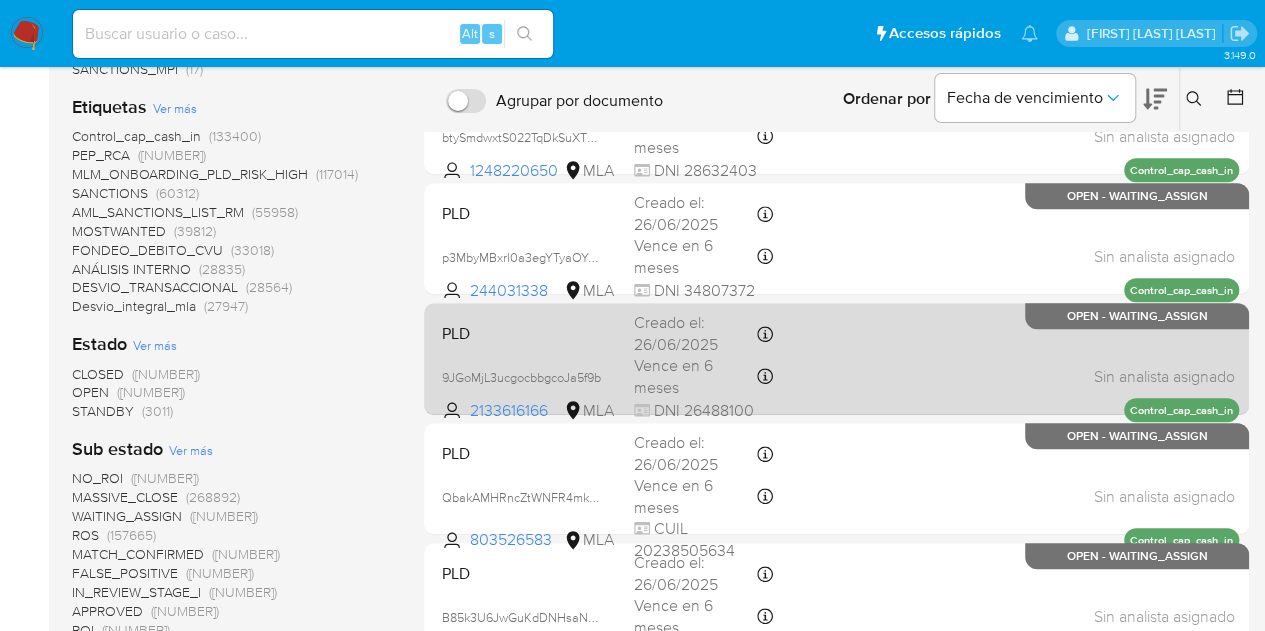 scroll, scrollTop: 0, scrollLeft: 0, axis: both 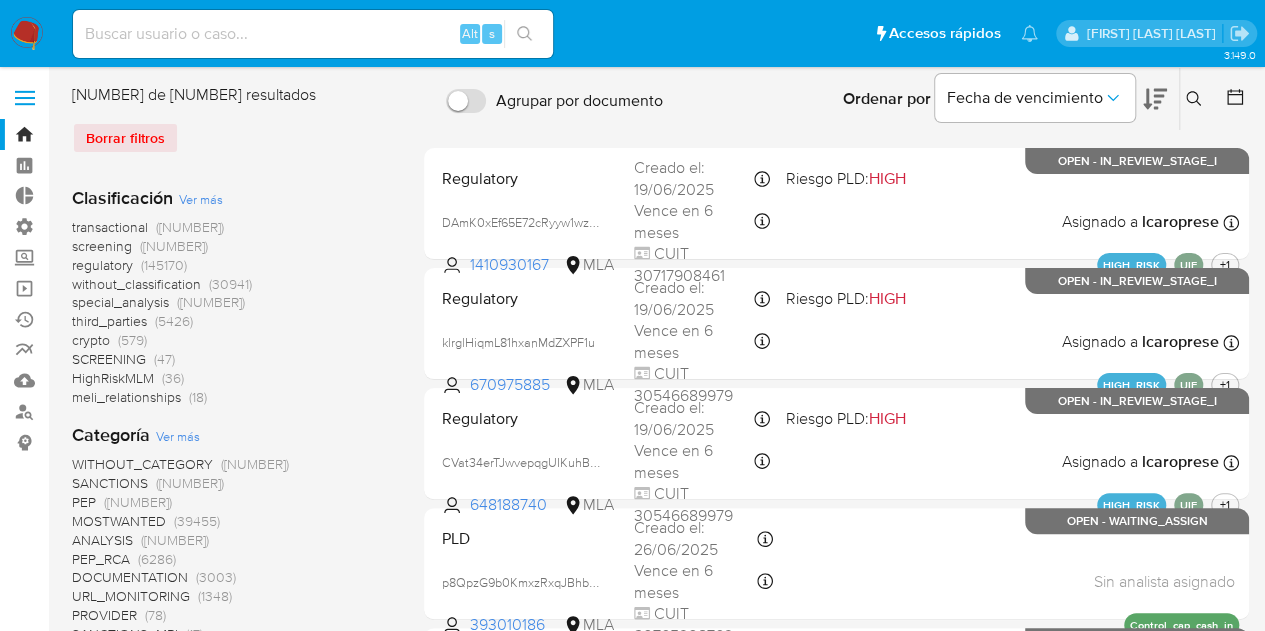 click at bounding box center (25, 98) 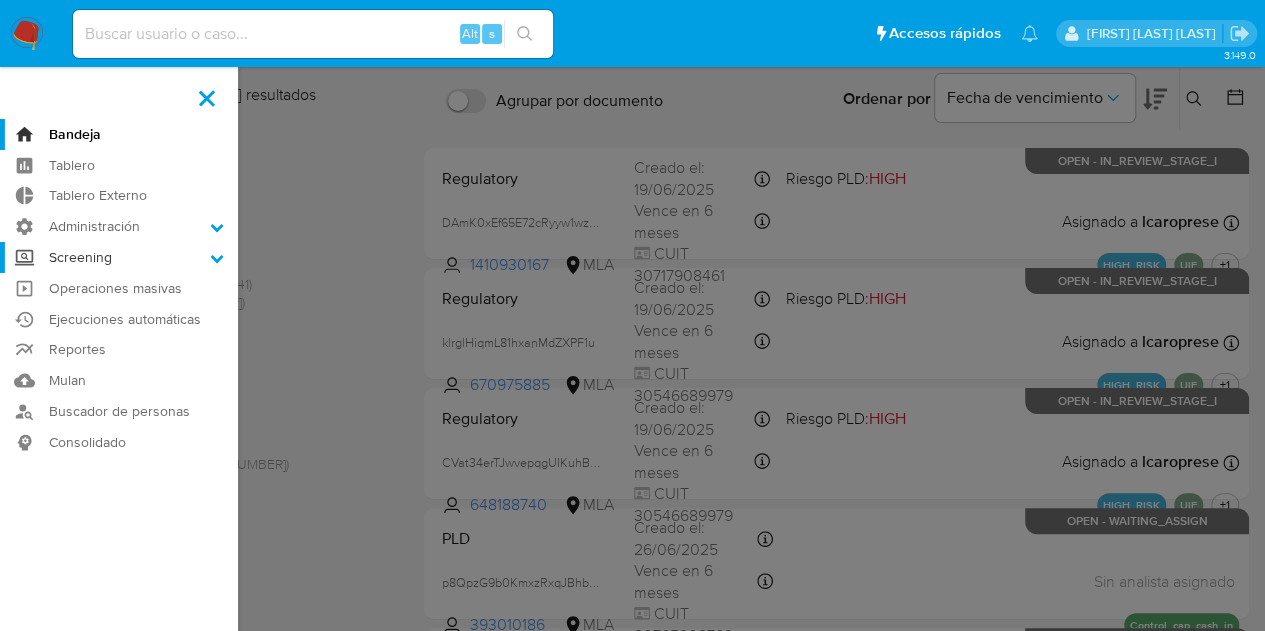 click on "Screening" at bounding box center [119, 257] 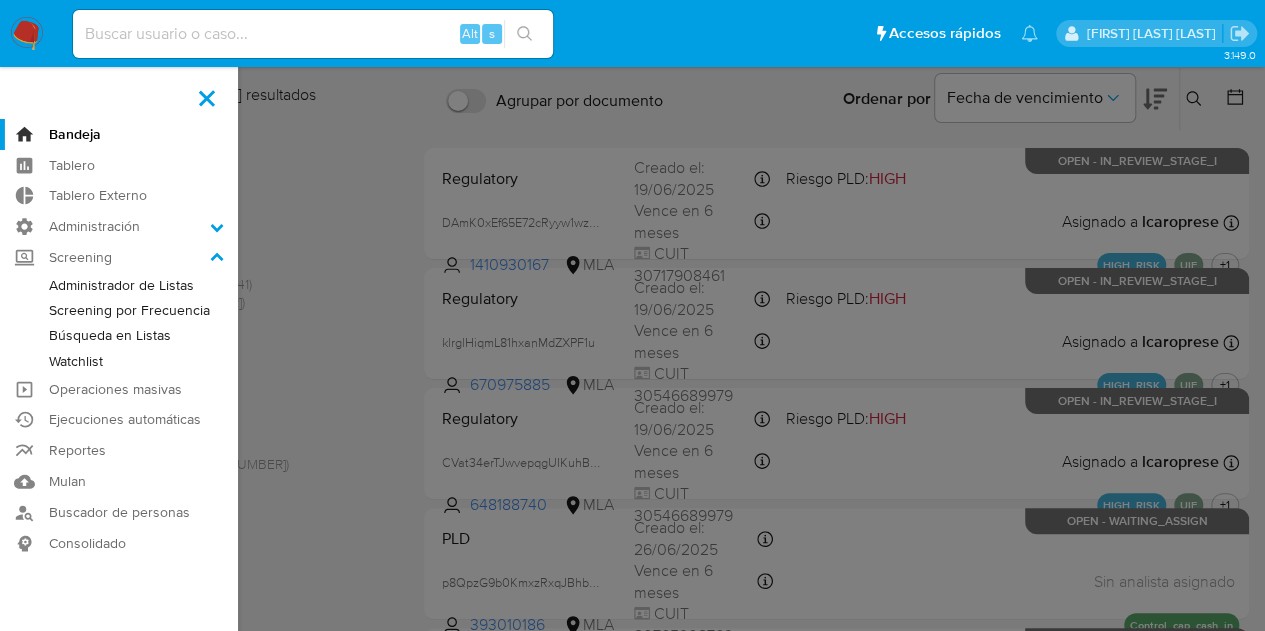 click on "Administrador de Listas" at bounding box center (119, 285) 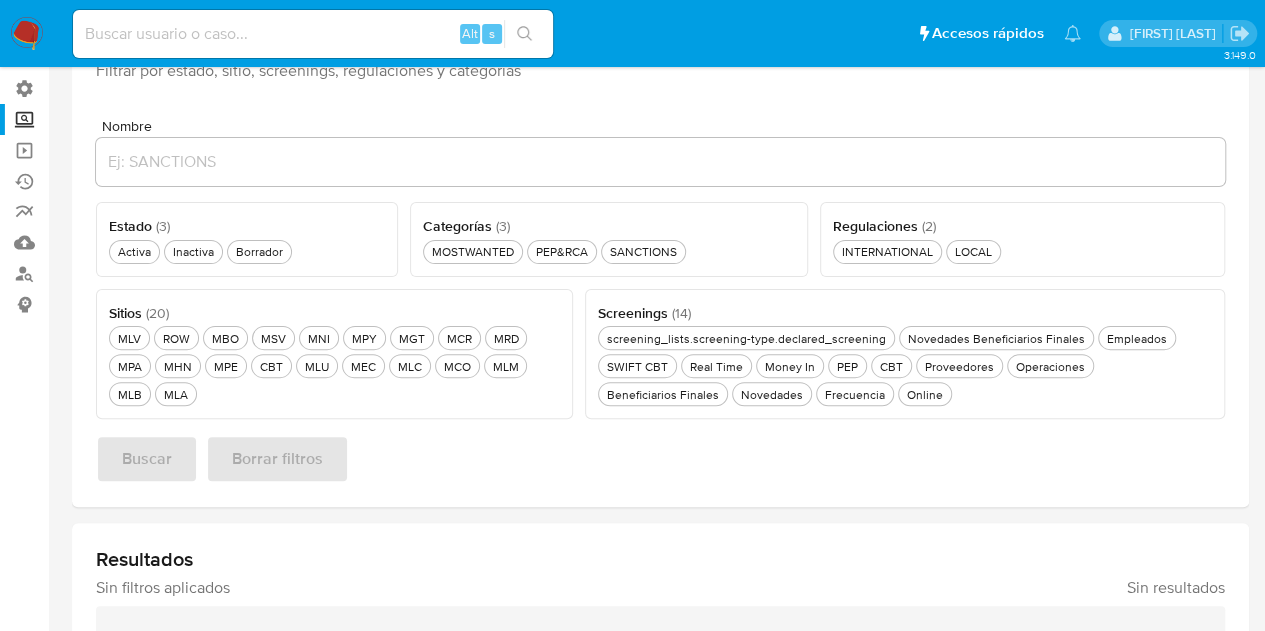 scroll, scrollTop: 300, scrollLeft: 0, axis: vertical 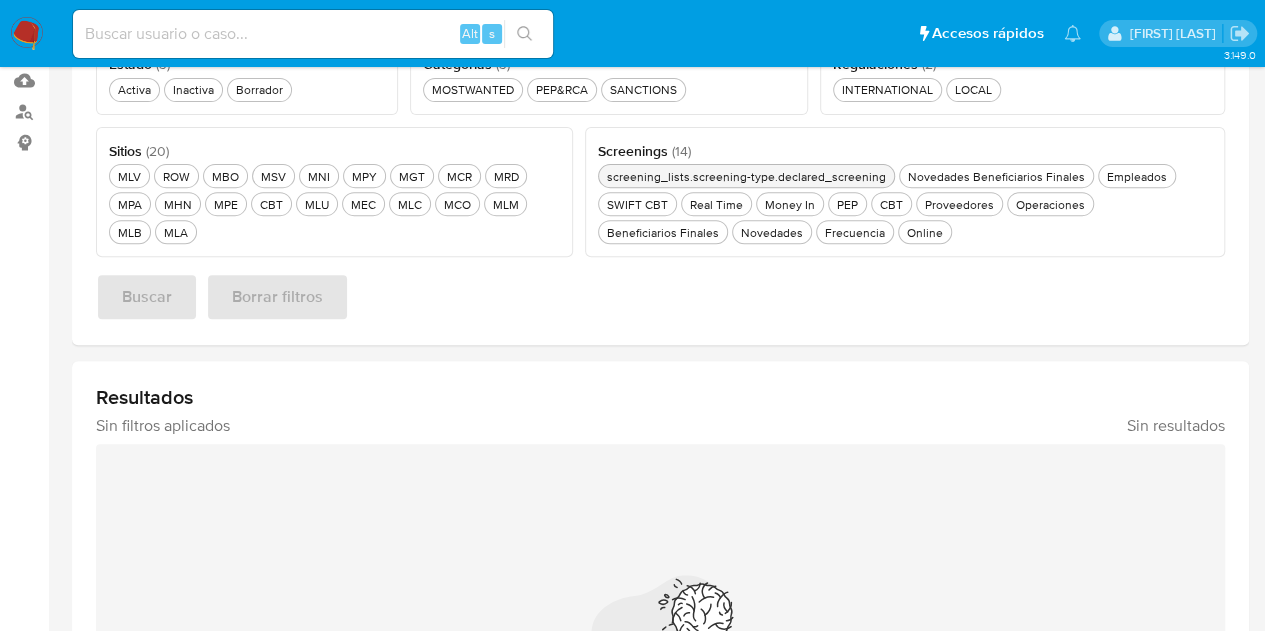 click on "screening_lists.screening-type.declared_screening screening_lists.screening-type.declared_screening" at bounding box center (746, 176) 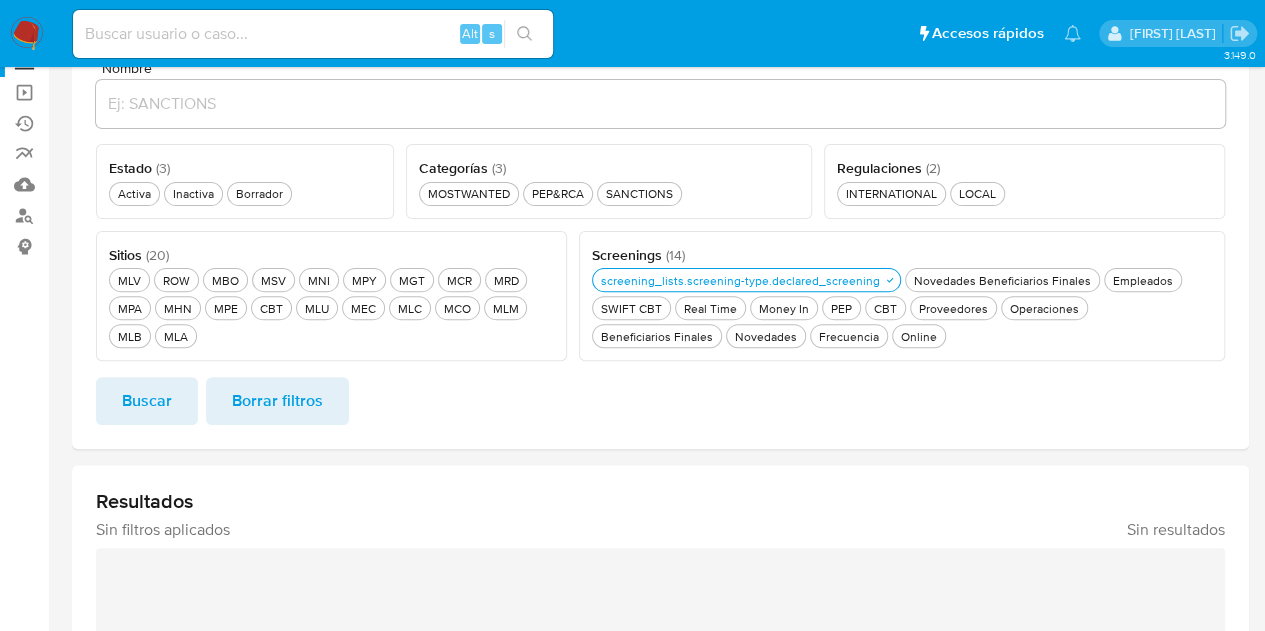 scroll, scrollTop: 100, scrollLeft: 0, axis: vertical 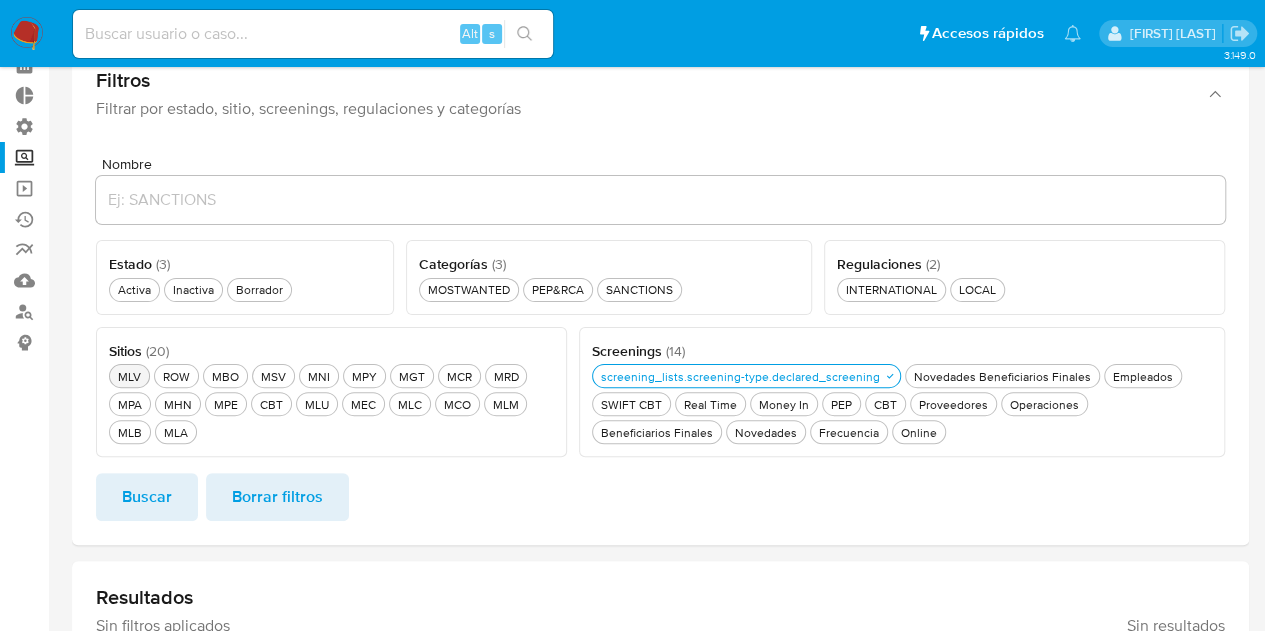 click on "MLV MLV" at bounding box center [129, 376] 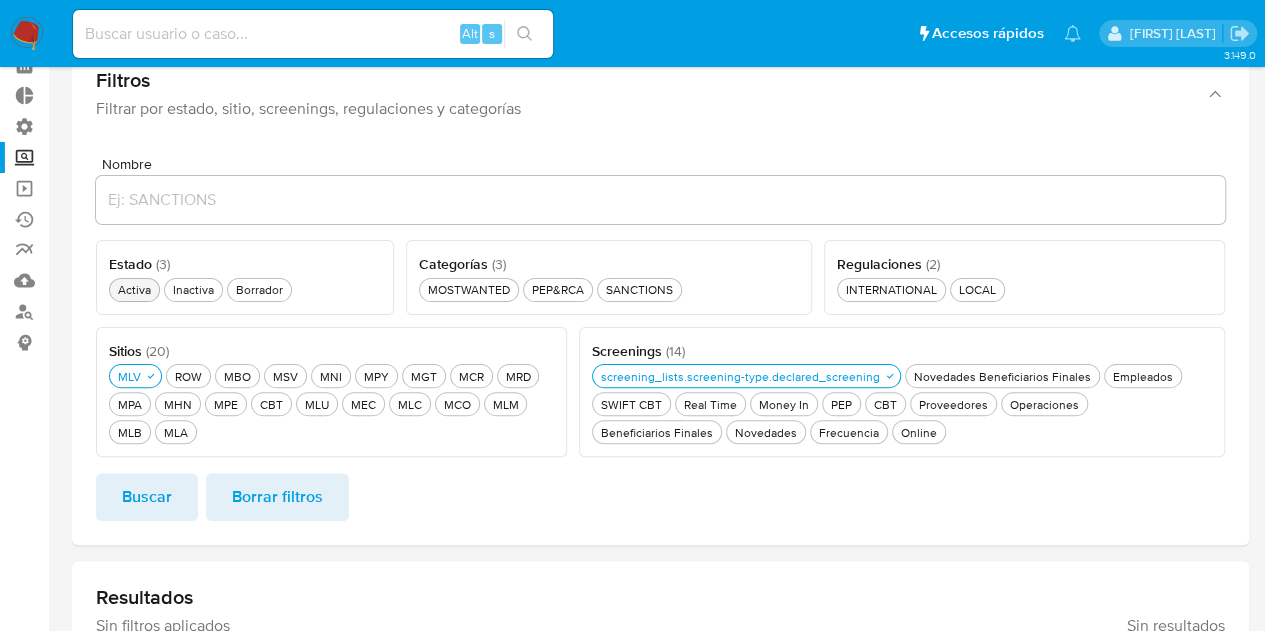 click on "Activa Activa" at bounding box center [134, 289] 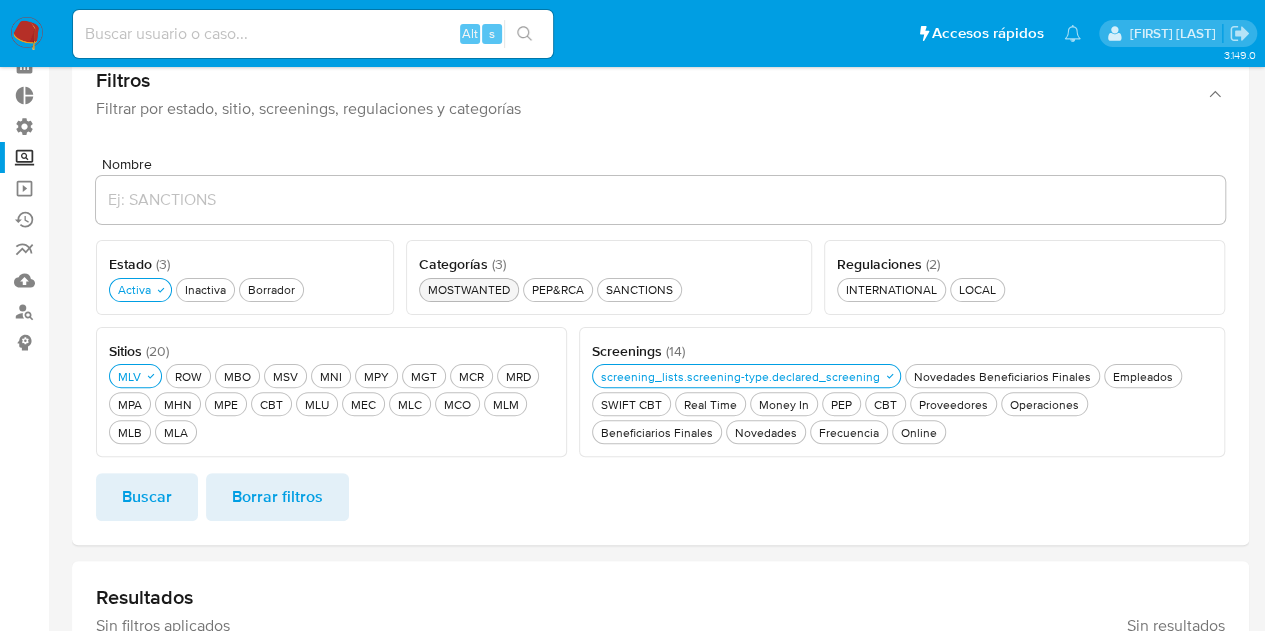 click on "MOSTWANTED MOSTWANTED" at bounding box center (469, 290) 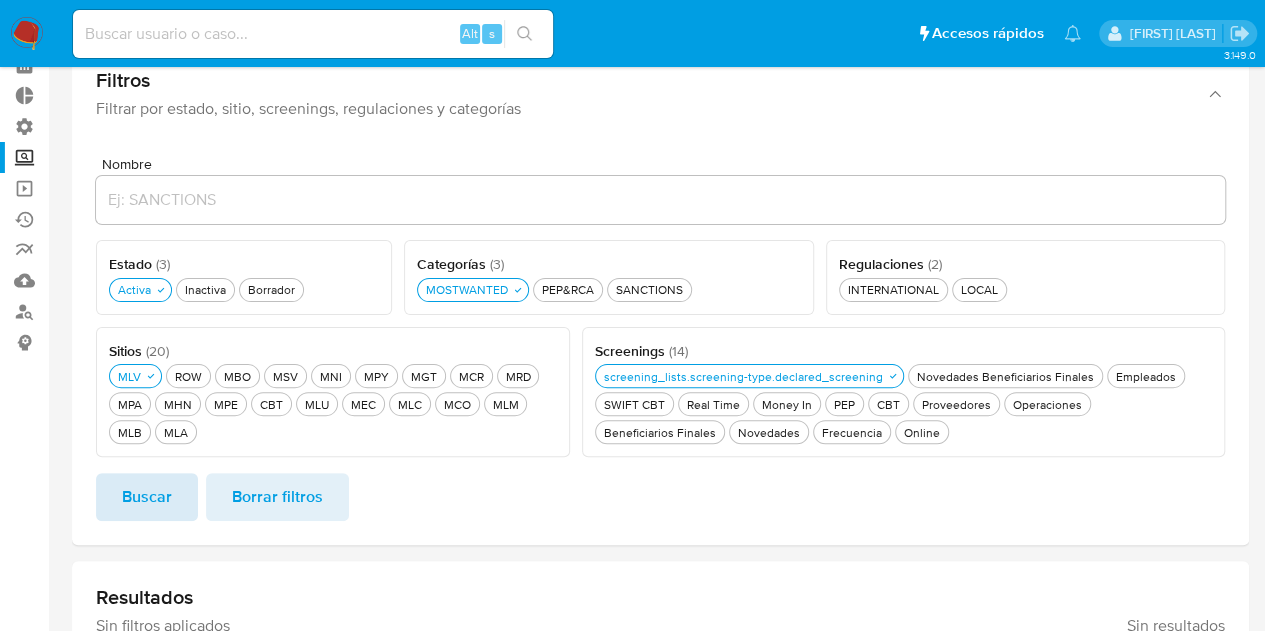 click on "Buscar" at bounding box center (147, 497) 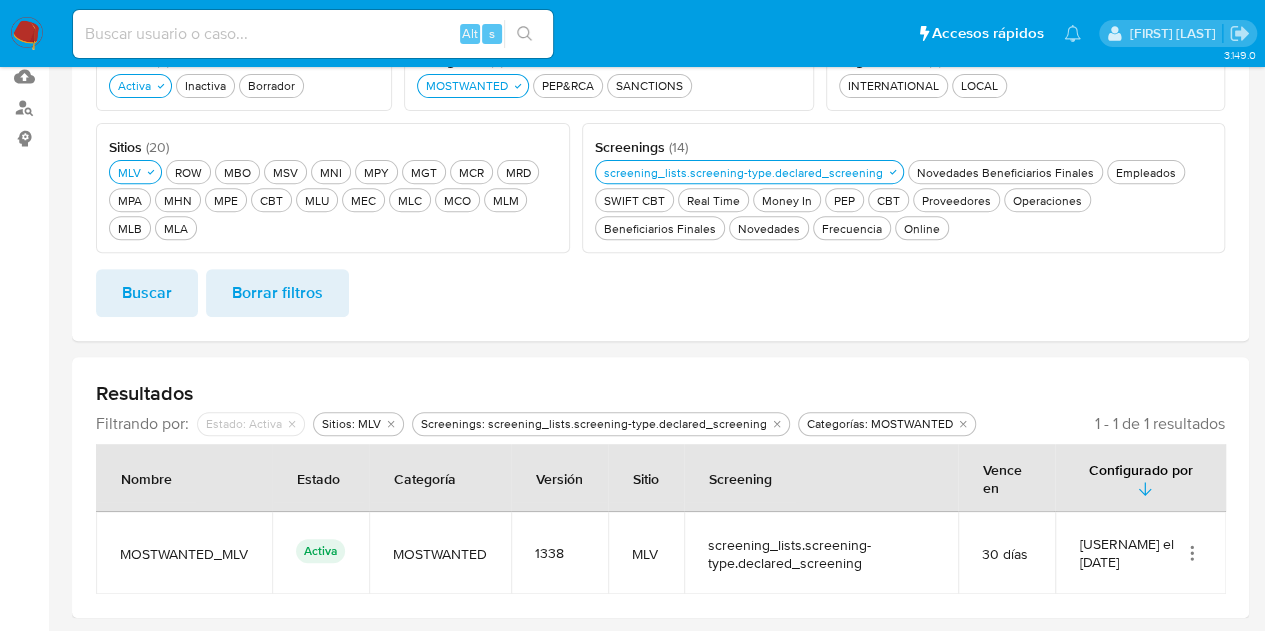 scroll, scrollTop: 302, scrollLeft: 0, axis: vertical 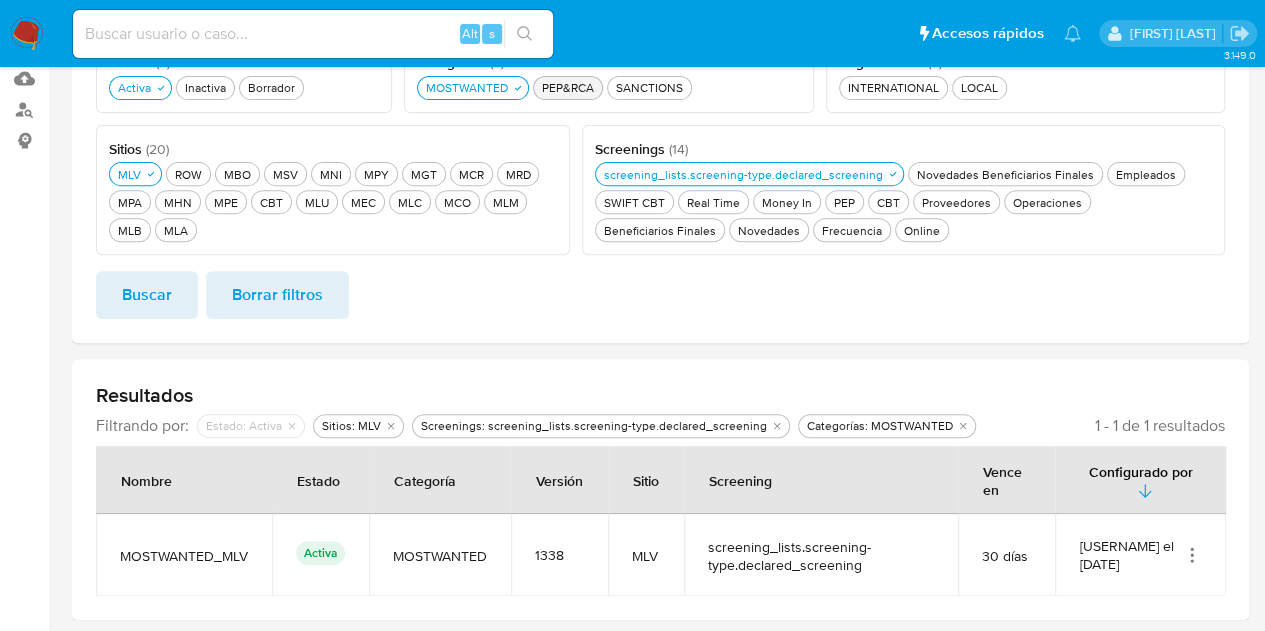 click on "PEP&RCA PEP&RCA" at bounding box center (568, 87) 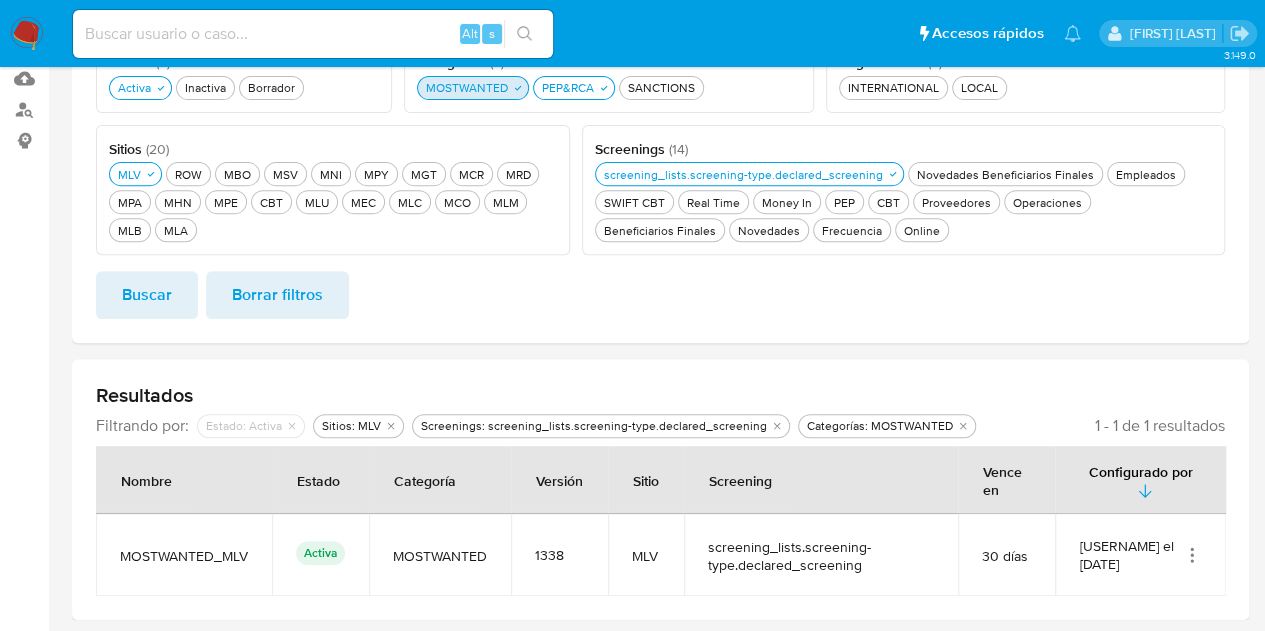 click on "MOSTWANTED MOSTWANTED" at bounding box center (467, 87) 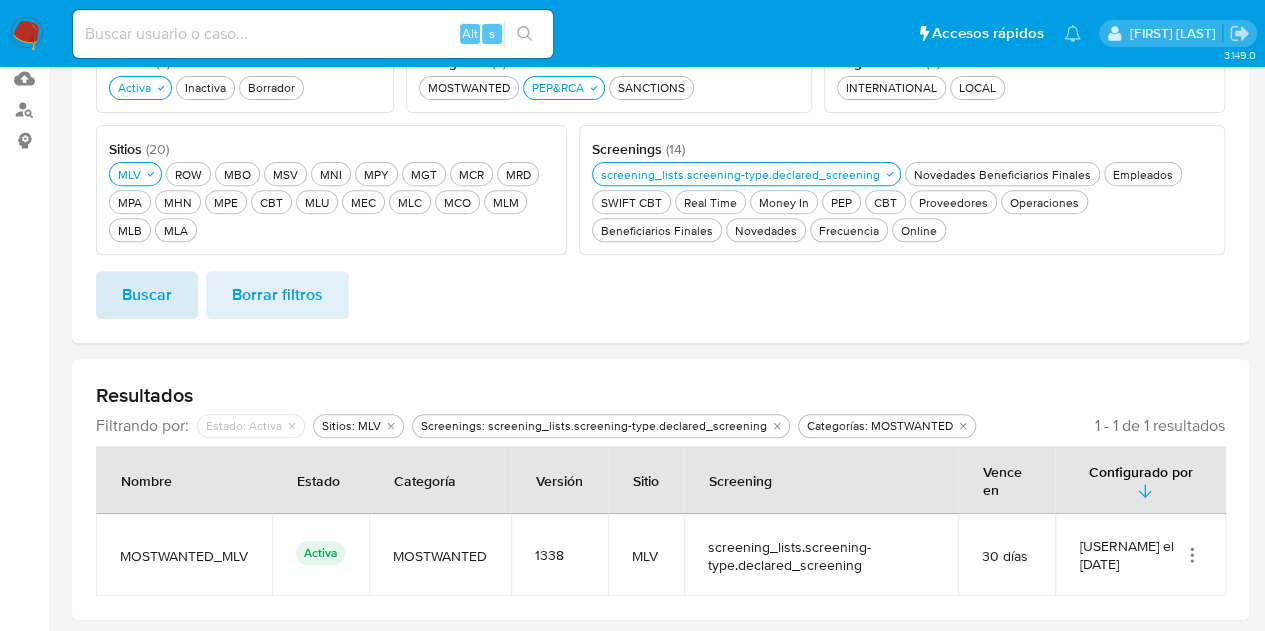 click on "Buscar" at bounding box center [147, 295] 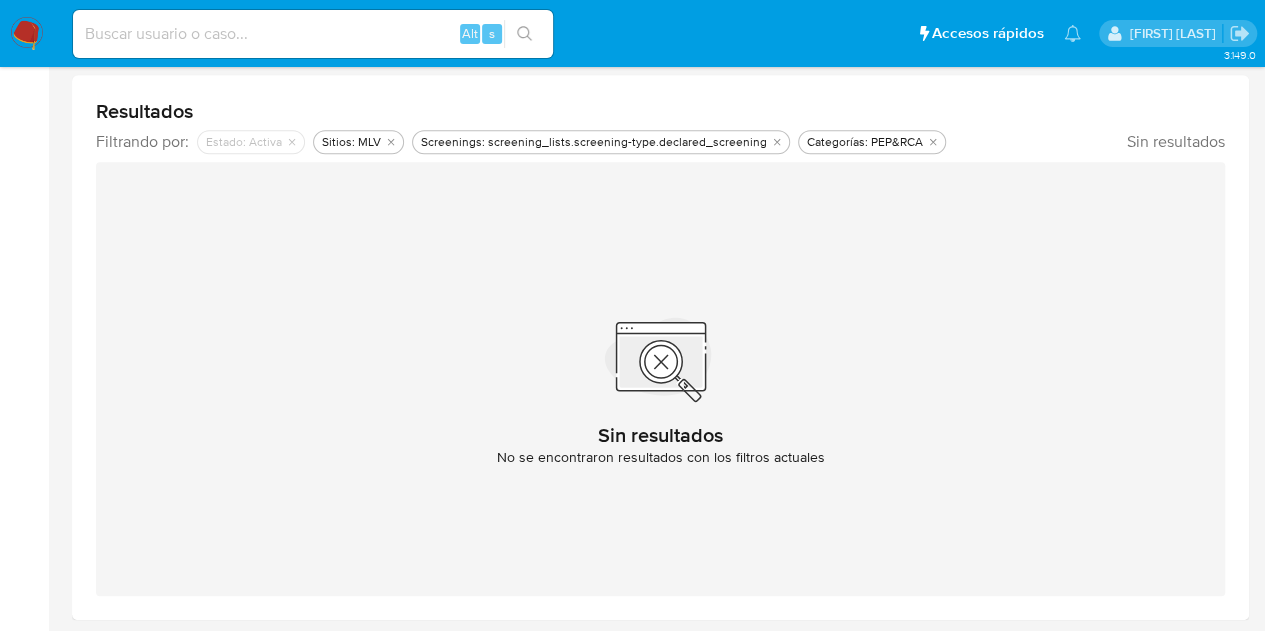 scroll, scrollTop: 286, scrollLeft: 0, axis: vertical 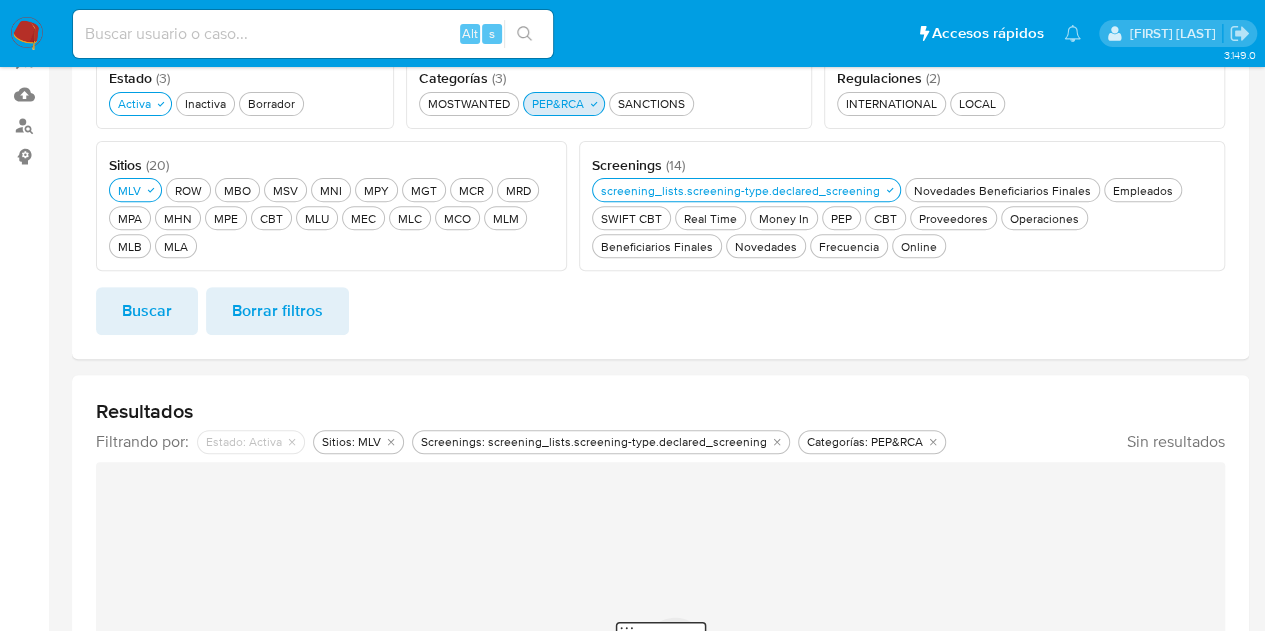 click on "PEP&RCA PEP&RCA" at bounding box center [558, 103] 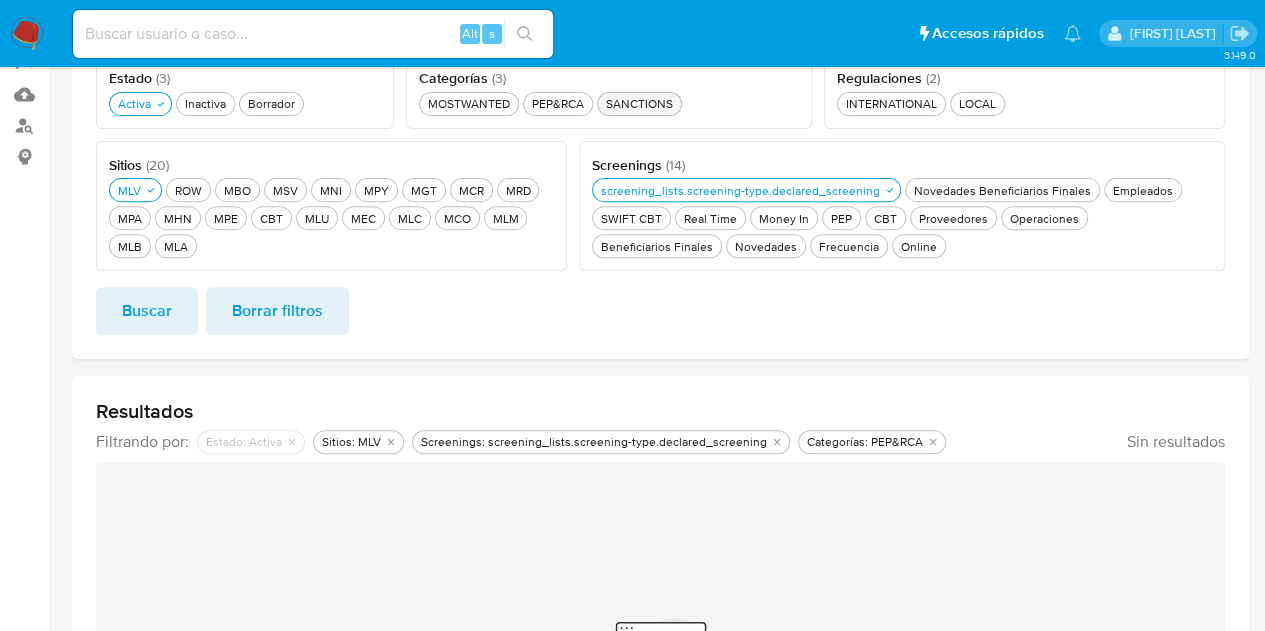 drag, startPoint x: 635, startPoint y: 97, endPoint x: 608, endPoint y: 104, distance: 27.89265 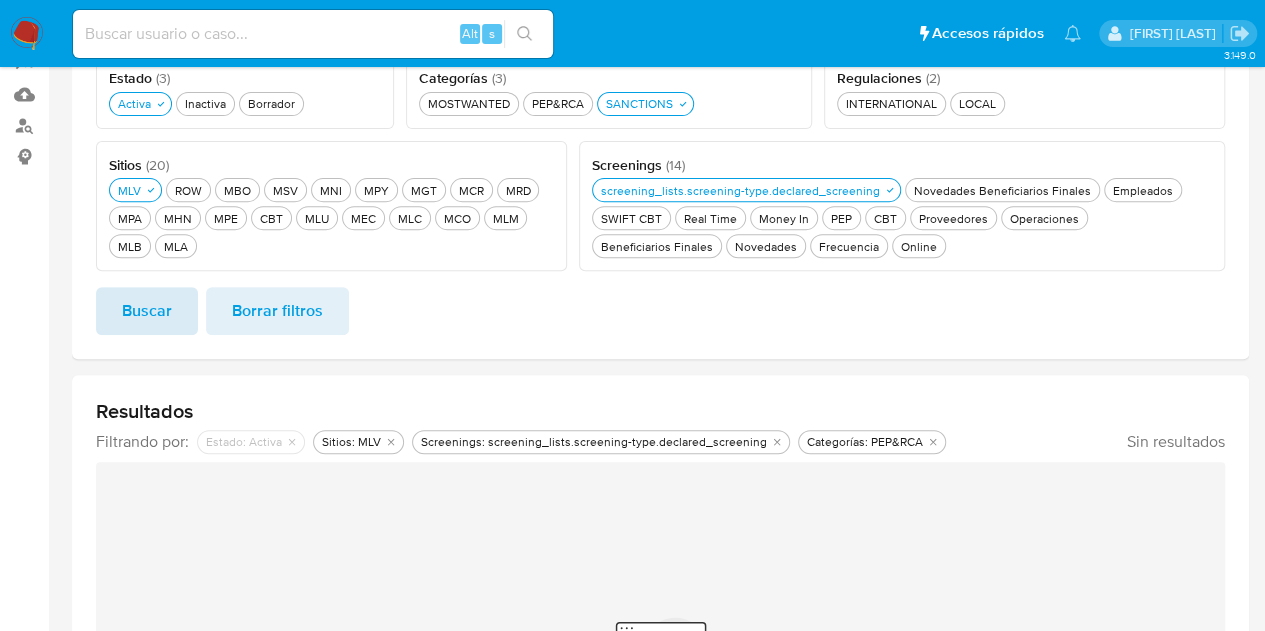 click on "Buscar" at bounding box center (147, 311) 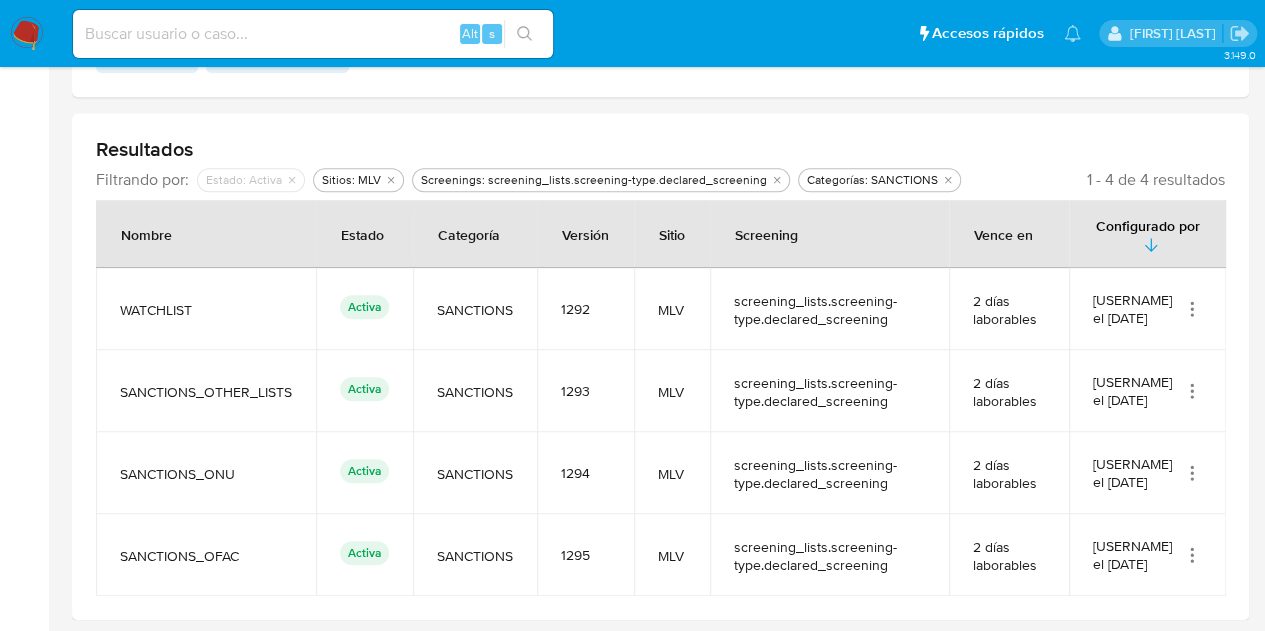 scroll, scrollTop: 148, scrollLeft: 0, axis: vertical 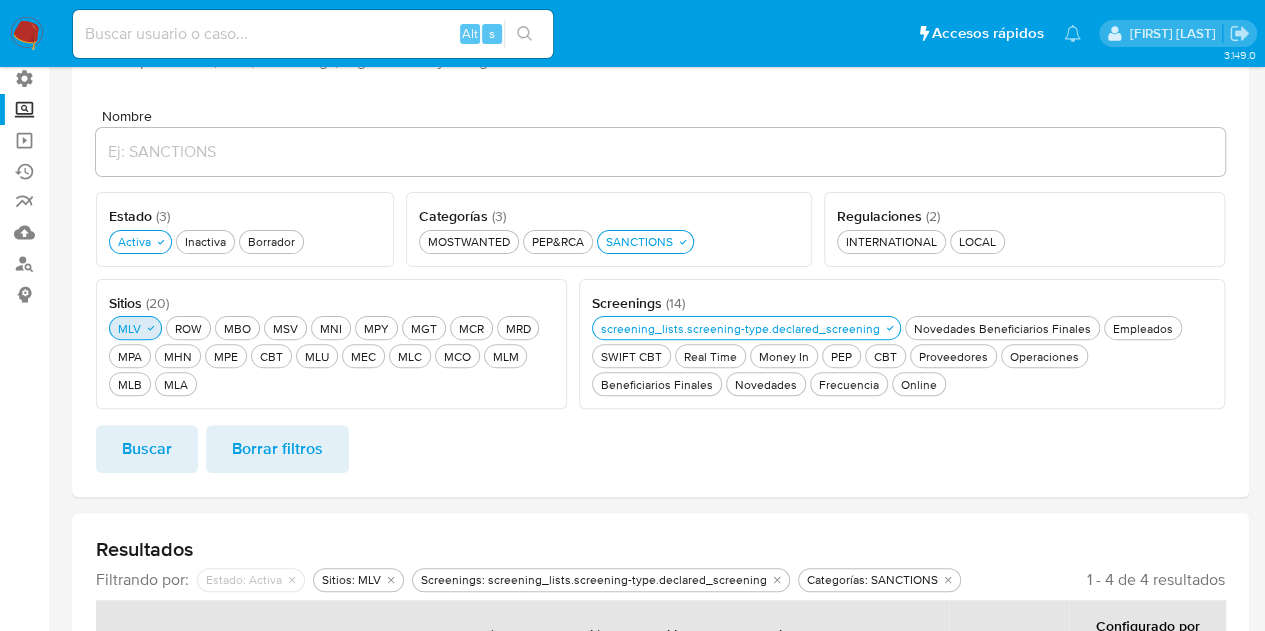 click on "MLV MLV" at bounding box center (135, 328) 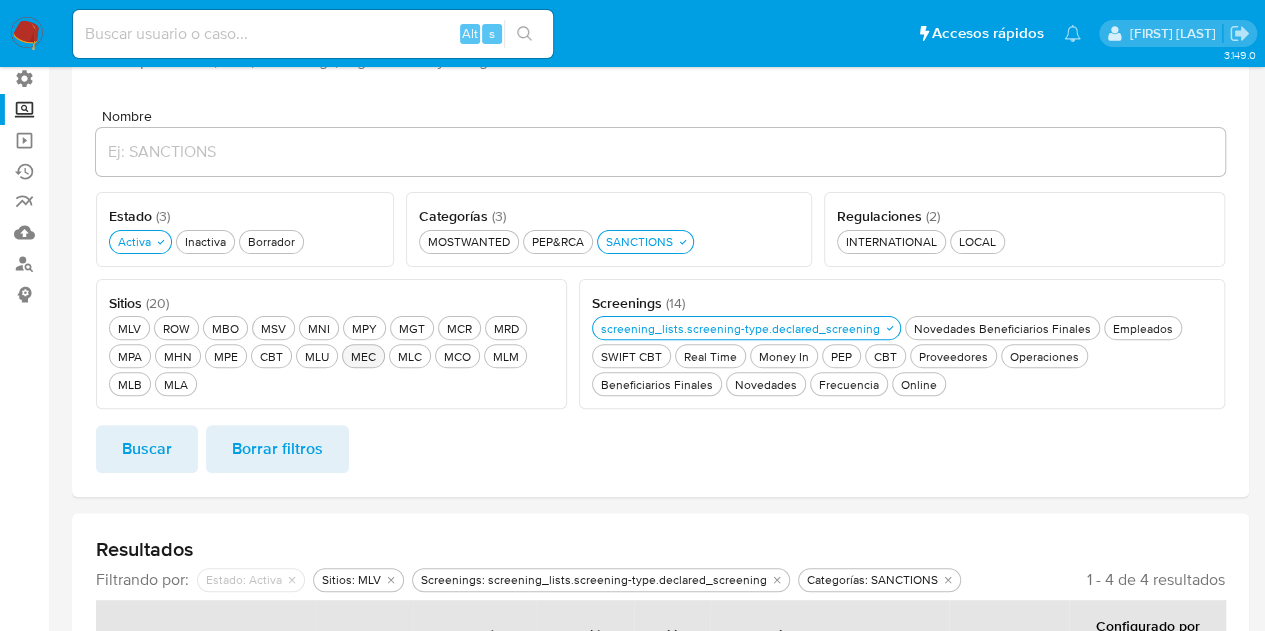 click on "MEC MEC" at bounding box center (363, 356) 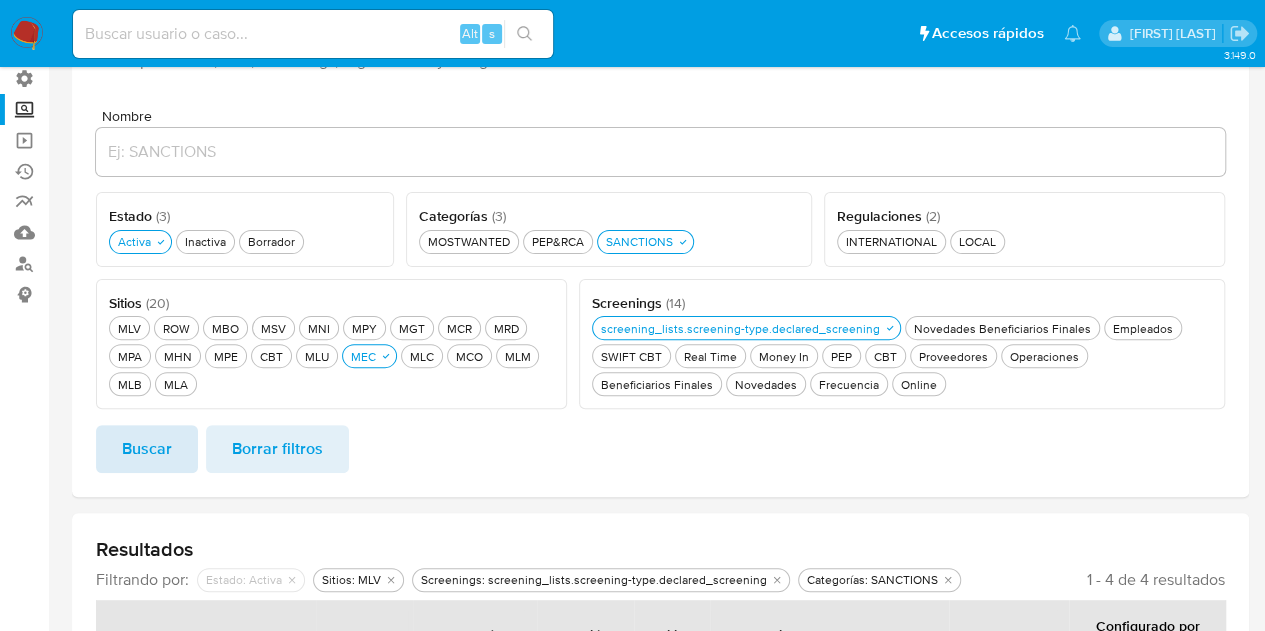 click on "Buscar" at bounding box center [147, 449] 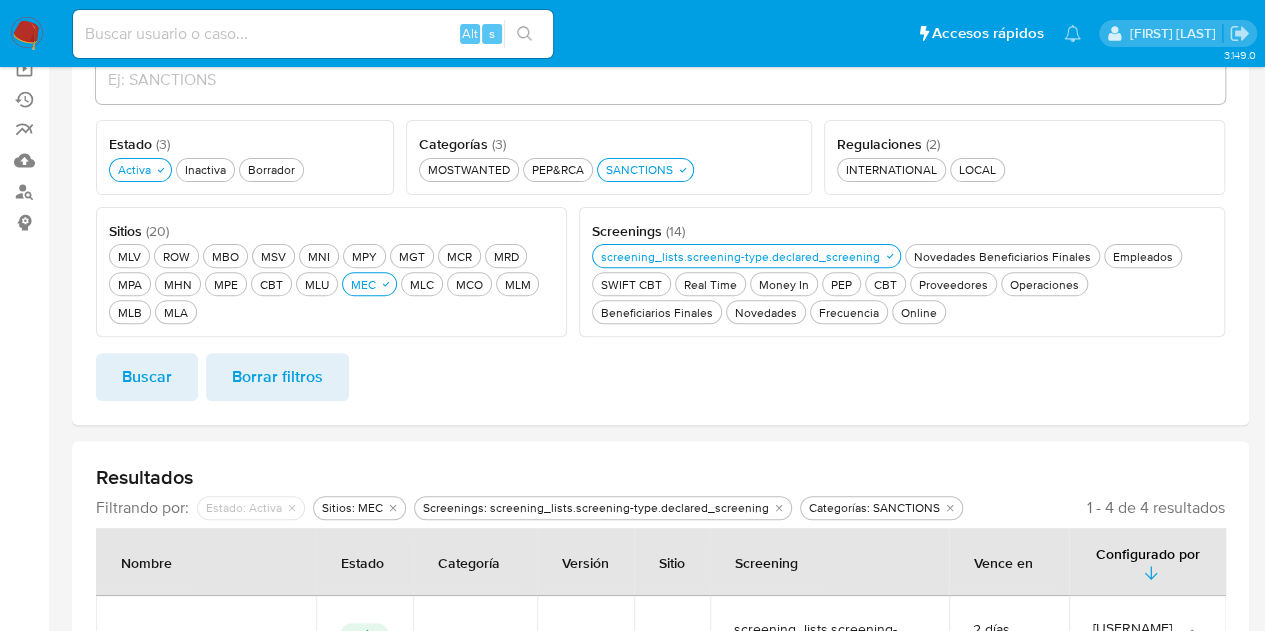 scroll, scrollTop: 348, scrollLeft: 0, axis: vertical 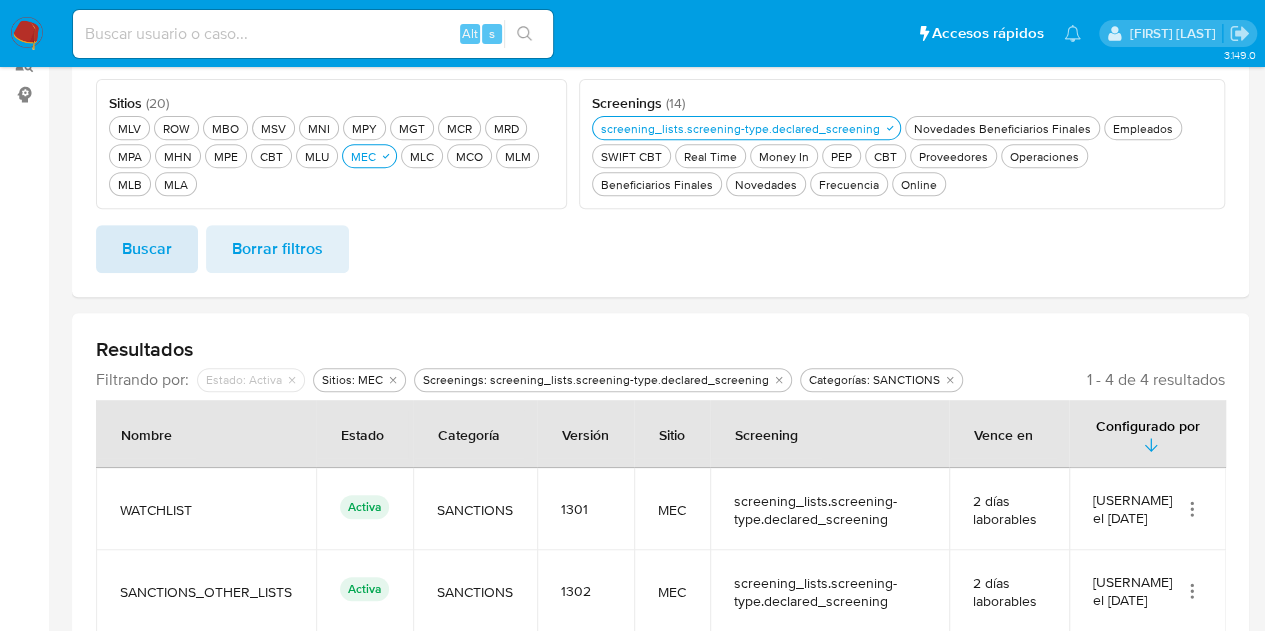 click on "Buscar" at bounding box center [147, 249] 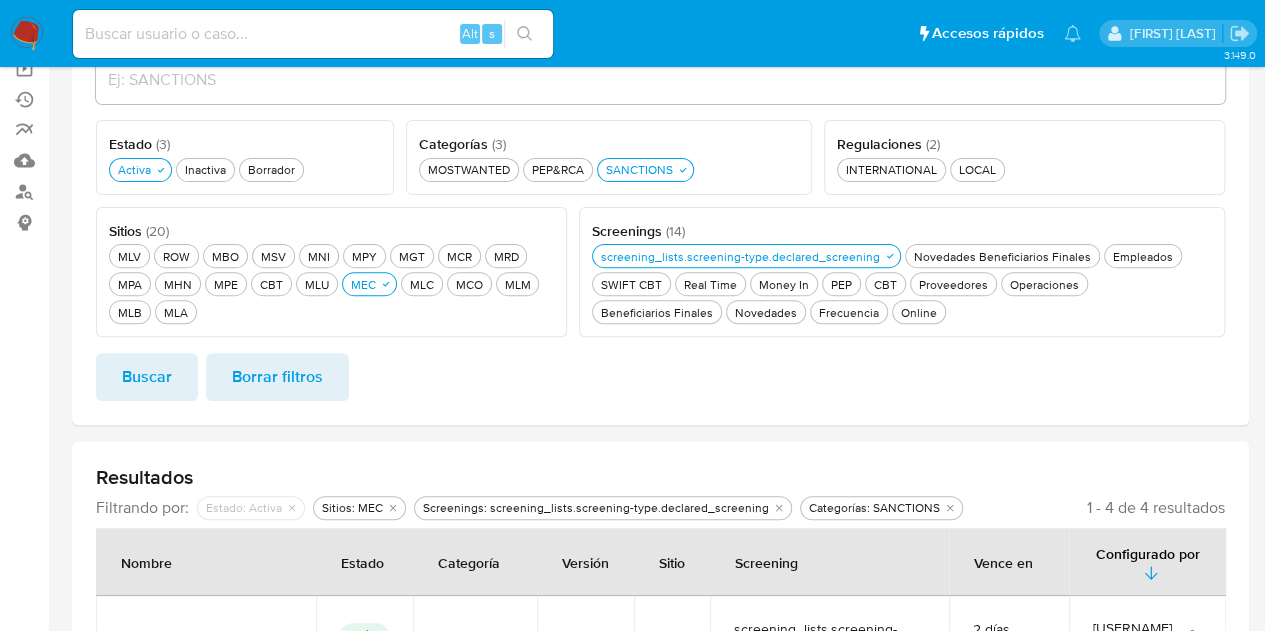 scroll, scrollTop: 148, scrollLeft: 0, axis: vertical 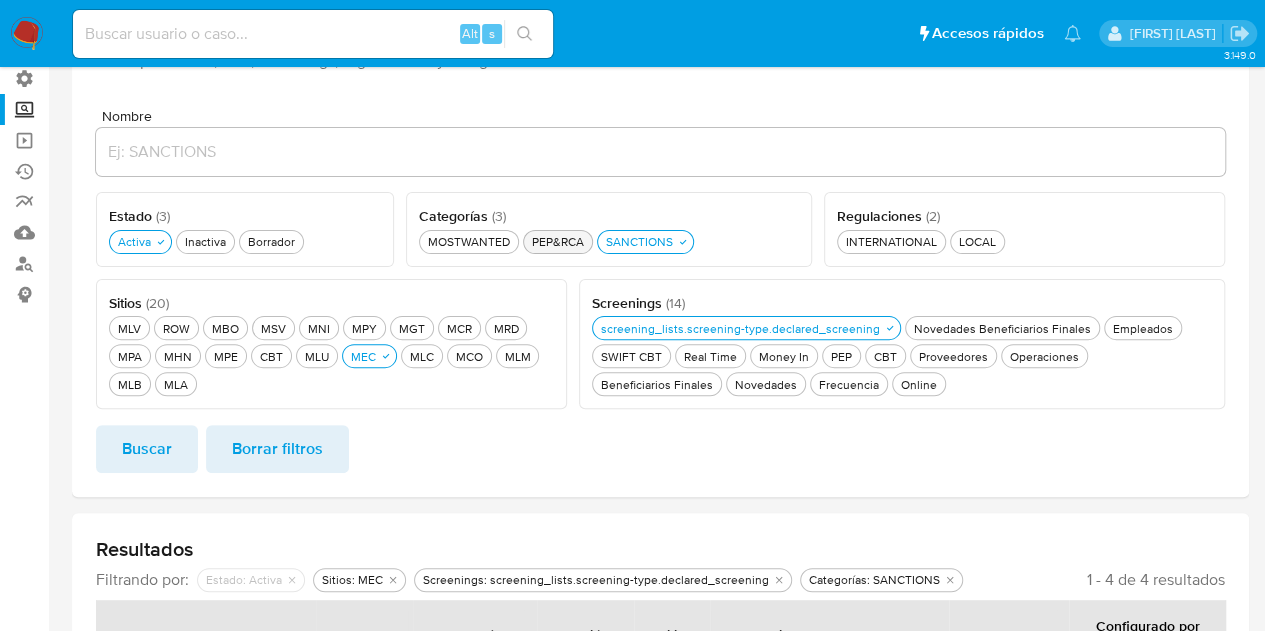 click on "Categorías   ( 3 )   Este campo es requerido MOSTWANTED MOSTWANTED PEP&RCA PEP&RCA SANCTIONS SANCTIONS" at bounding box center (608, 229) 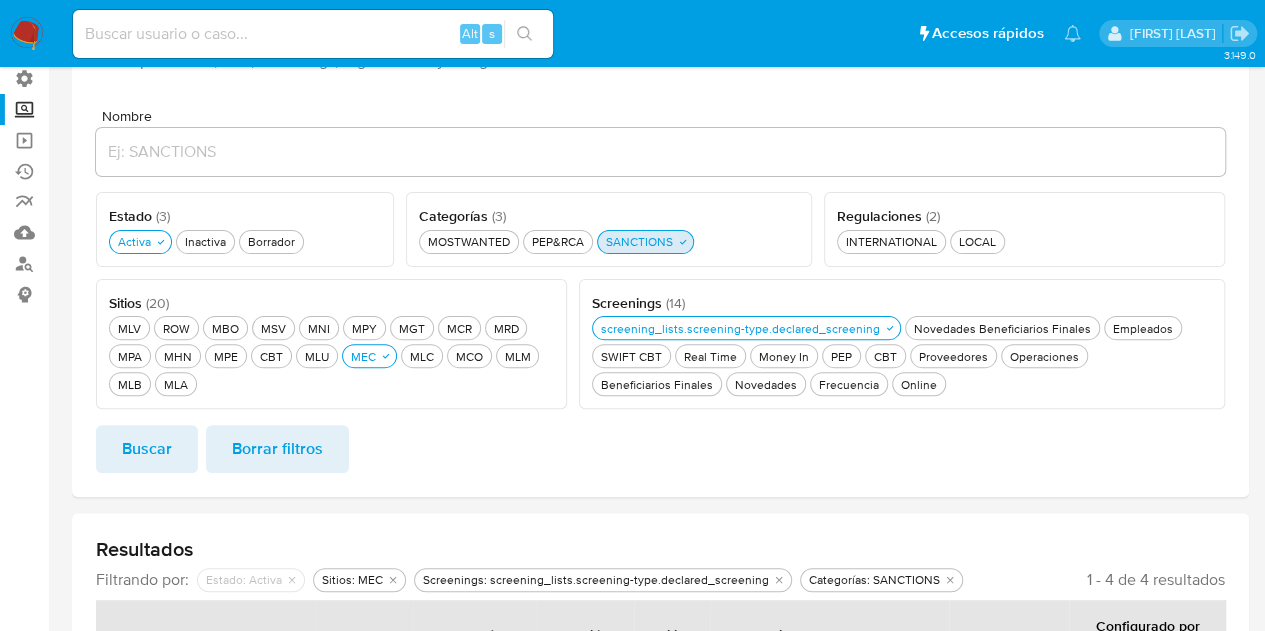 click on "SANCTIONS SANCTIONS" at bounding box center [639, 241] 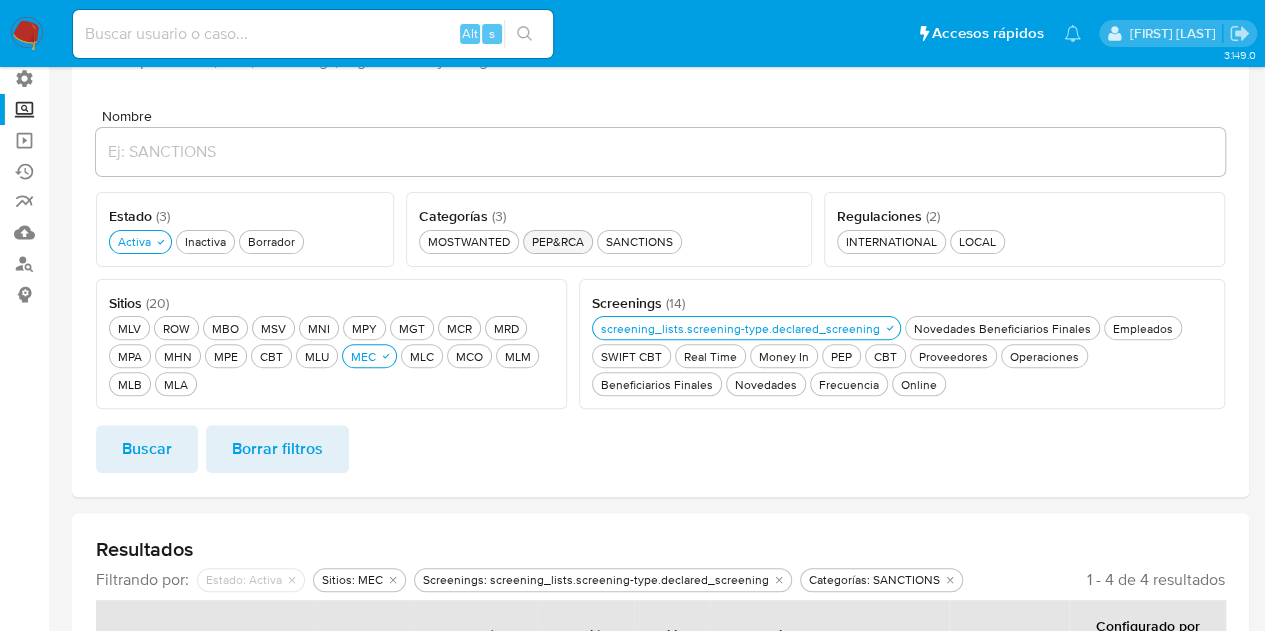 click on "PEP&RCA PEP&RCA" at bounding box center (558, 241) 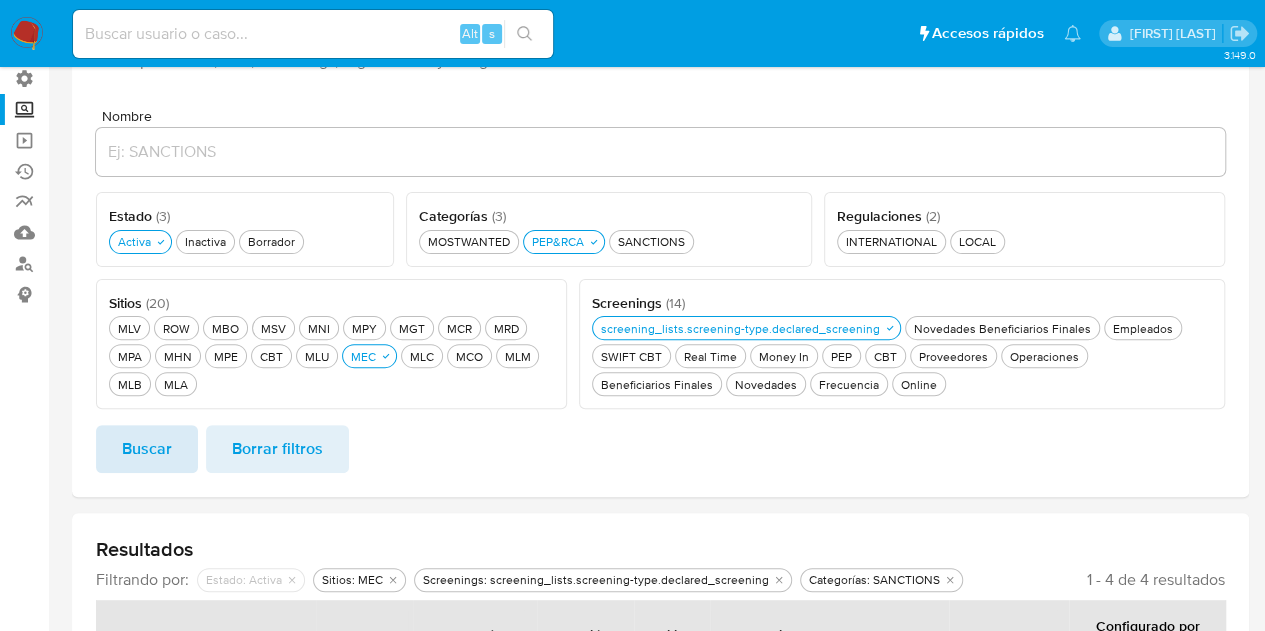 click on "Buscar" at bounding box center (147, 449) 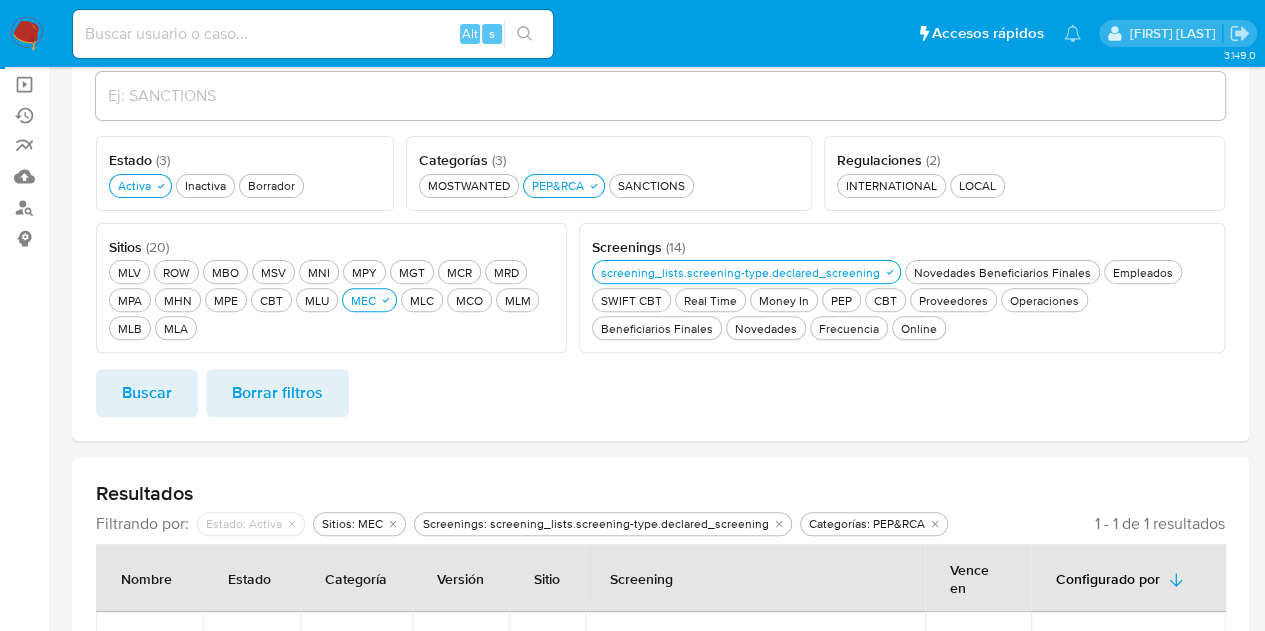 scroll, scrollTop: 202, scrollLeft: 0, axis: vertical 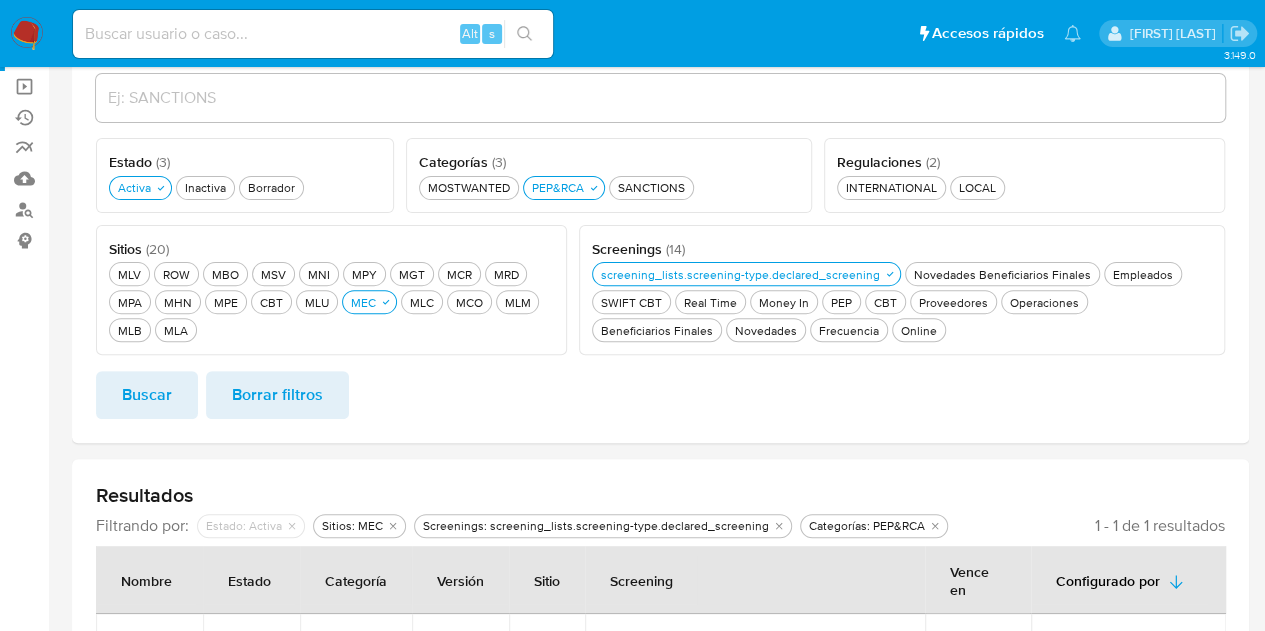 drag, startPoint x: 477, startPoint y: 189, endPoint x: 446, endPoint y: 216, distance: 41.109608 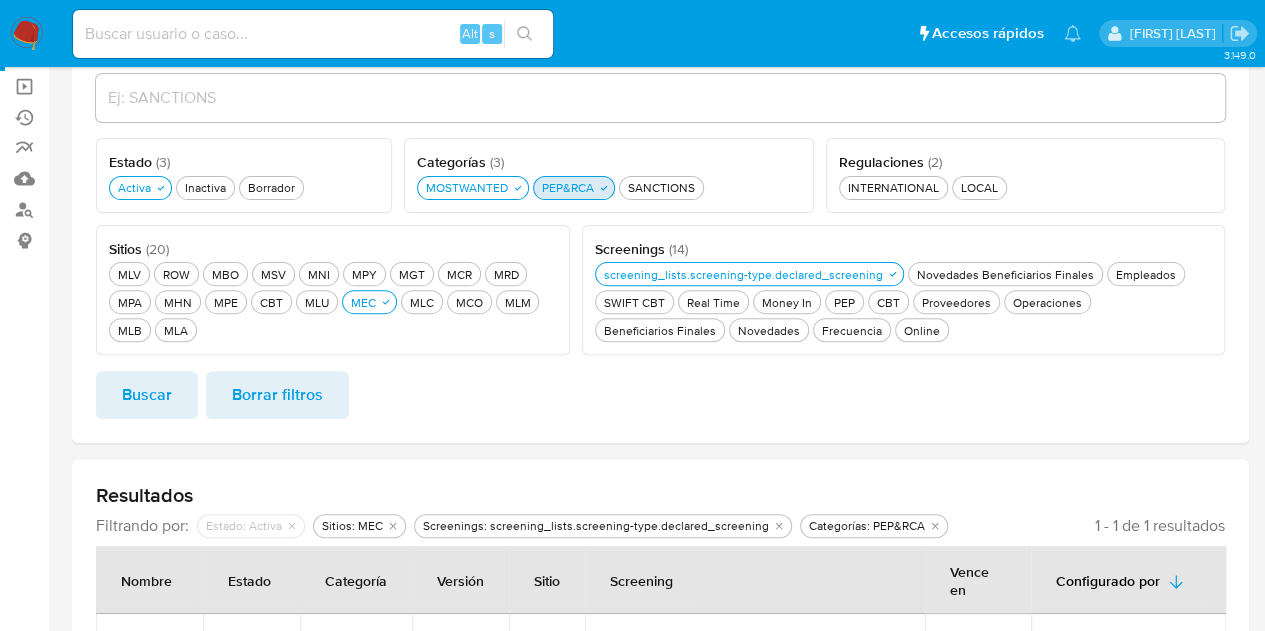 click on "PEP&RCA PEP&RCA" at bounding box center [568, 187] 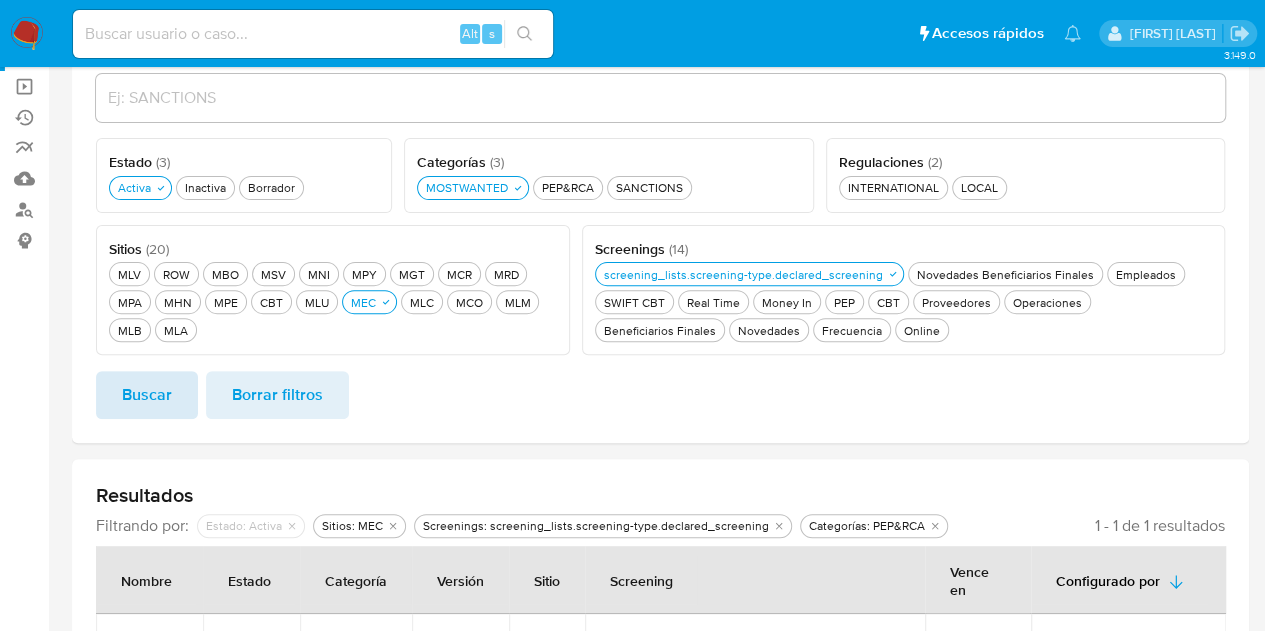 click on "Buscar" at bounding box center (147, 395) 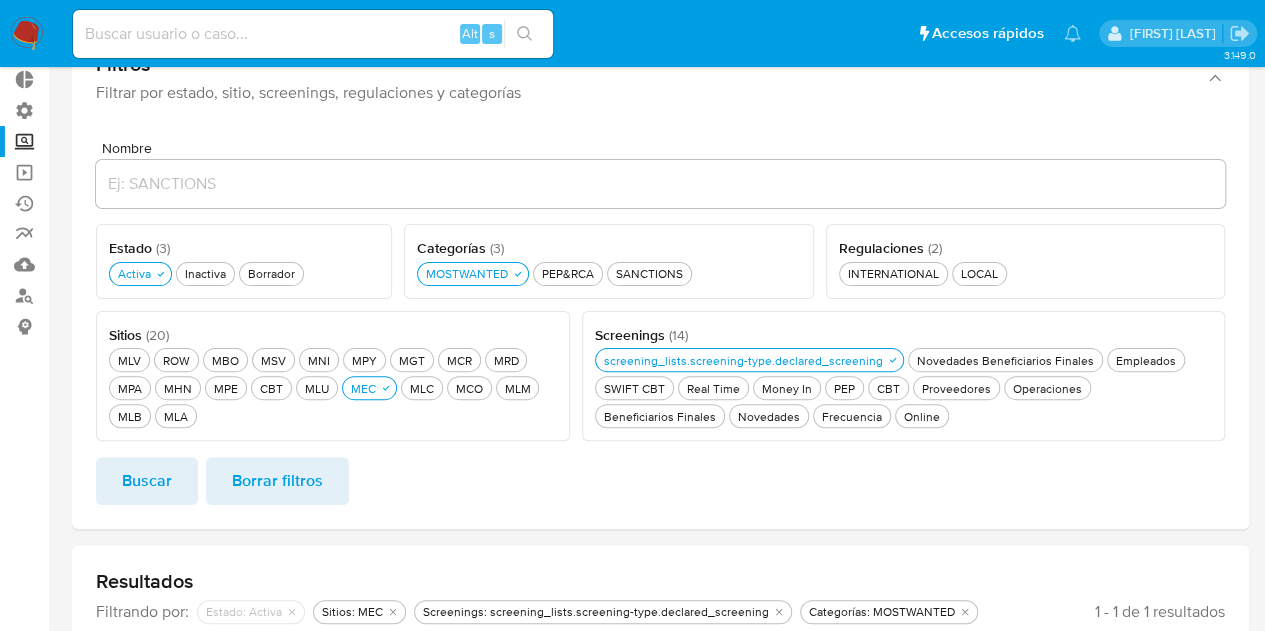 scroll, scrollTop: 0, scrollLeft: 0, axis: both 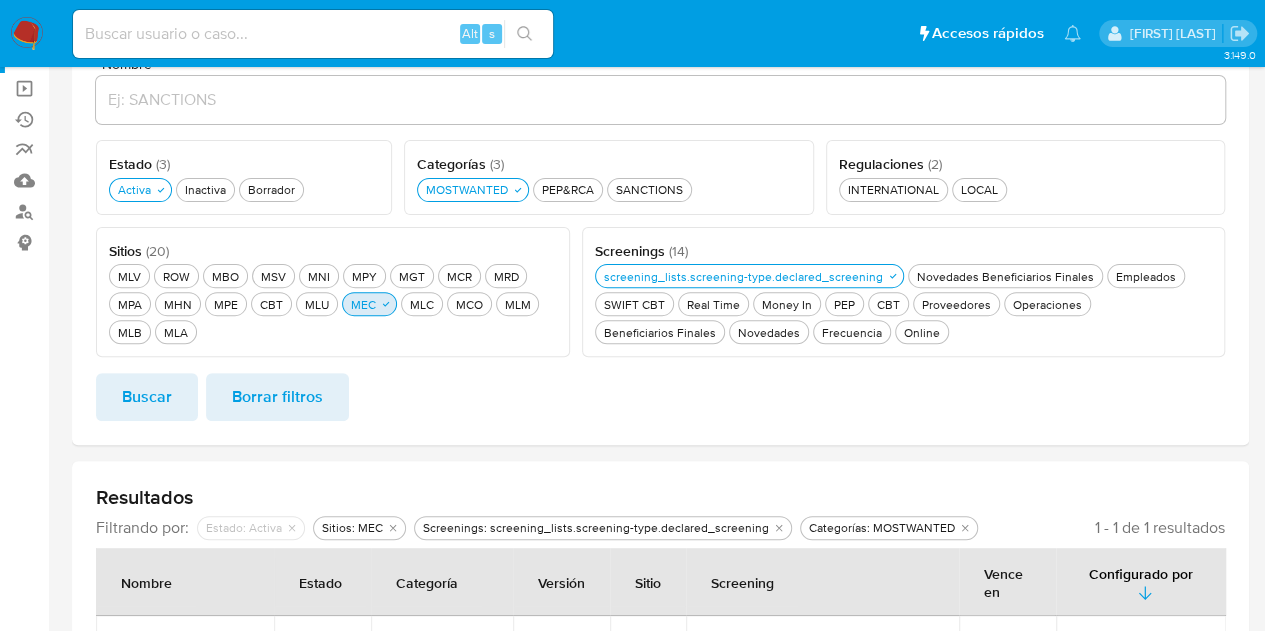 click on "MEC MEC" at bounding box center [363, 304] 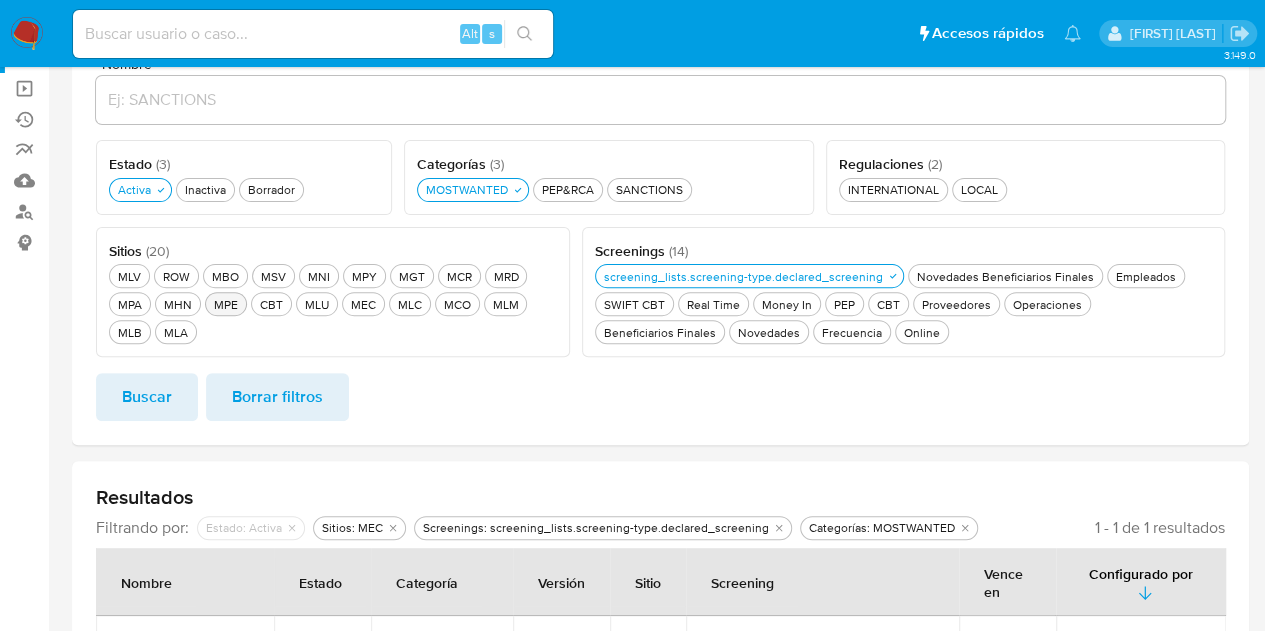 click on "MPE MPE" at bounding box center [226, 304] 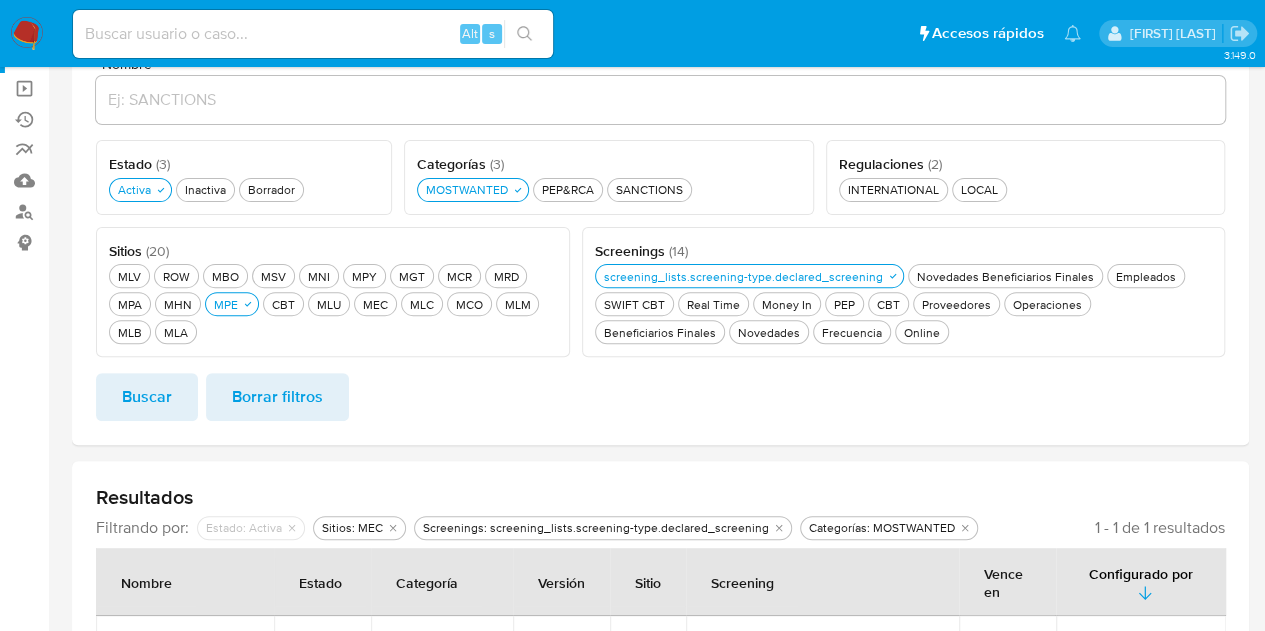 click on "Nombre Estado   ( 3 )   Este campo es requerido Activa Activa Inactiva Inactiva Borrador Borrador Sitios   ( 20 )   Este campo es requerido MLV MLV ROW ROW MBO MBO MSV MSV MNI MNI MPY MPY MGT MGT MCR MCR MRD MRD MPA MPA MHN MHN MPE MPE CBT CBT MLU MLU MEC MEC MLC MLC MCO MCO MLM MLM MLB MLB MLA MLA Screenings   ( 14 )   Este campo es requerido screening_lists.screening-type.declared_screening screening_lists.screening-type.declared_screening Novedades Beneficiarios Finales Novedades Beneficiarios Finales Empleados Empleados SWIFT CBT SWIFT CBT Real Time Real Time Money In Money In PEP PEP CBT CBT Proveedores Proveedores Operaciones Operaciones Beneficiarios Finales Beneficiarios Finales Novedades Novedades Frecuencia Frecuencia Online Online Regulaciones   ( 2 )   Este campo es requerido INTERNATIONAL INTERNATIONAL LOCAL LOCAL Categorías   ( 3 )   Este campo es requerido MOSTWANTED MOSTWANTED PEP&RCA PEP&RCA SANCTIONS SANCTIONS Buscar Borrar filtros" at bounding box center [660, 243] 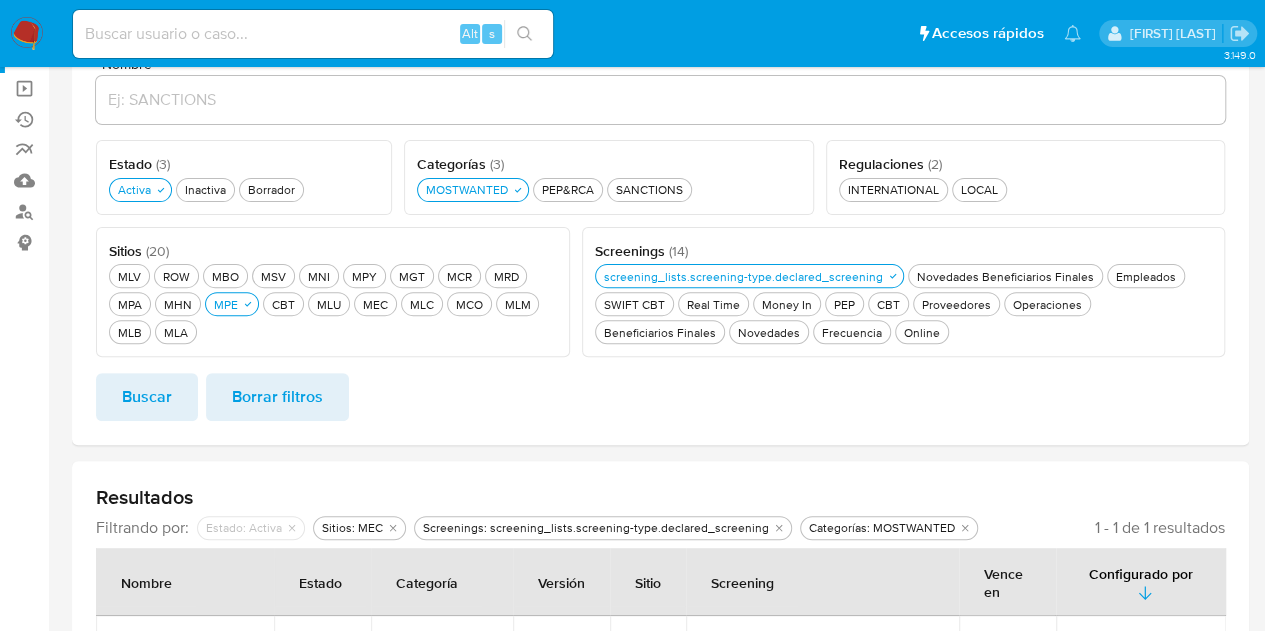click on "Buscar" at bounding box center [147, 397] 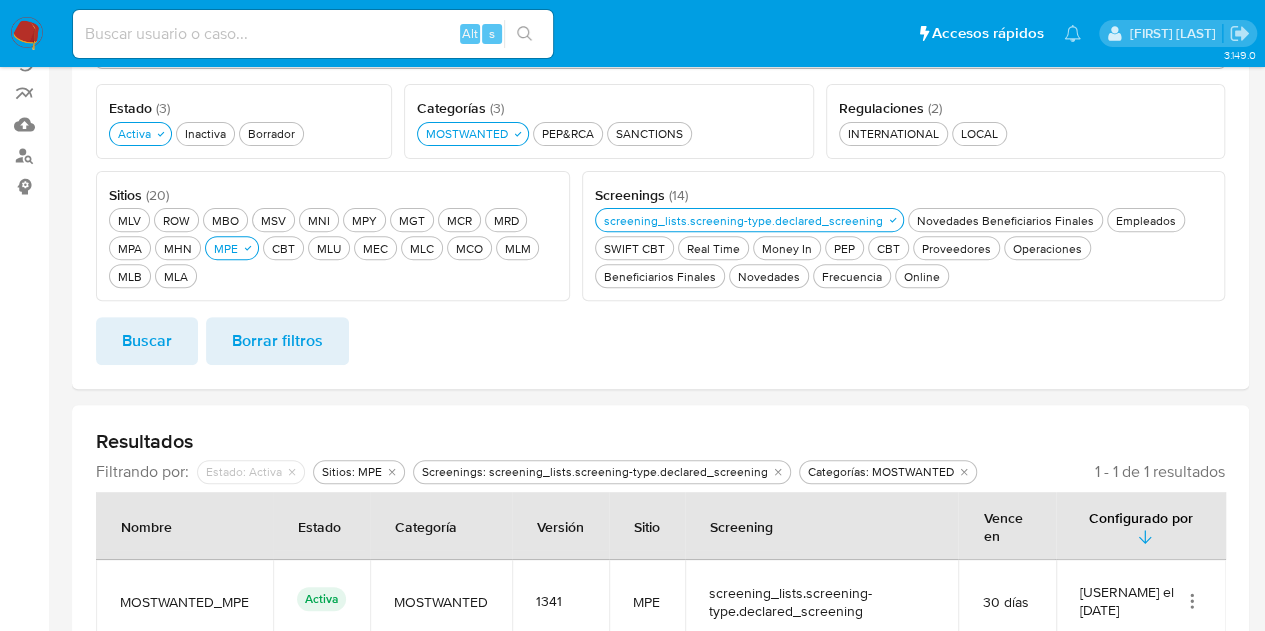 scroll, scrollTop: 302, scrollLeft: 0, axis: vertical 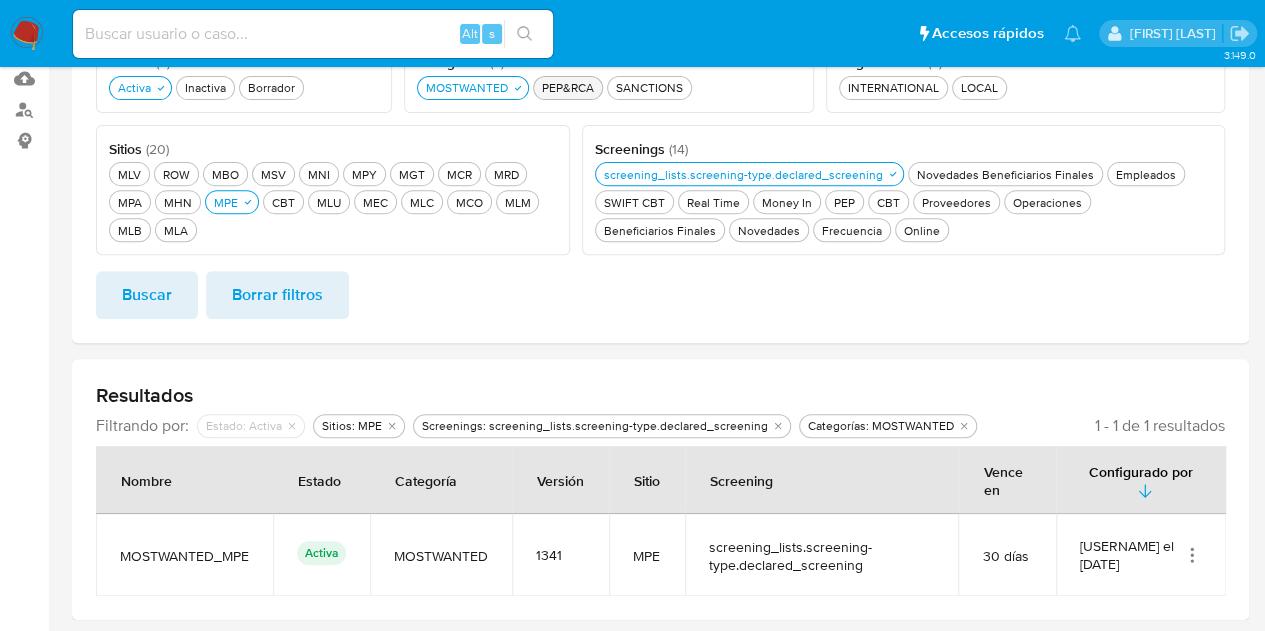 click on "PEP&RCA PEP&RCA" at bounding box center [568, 87] 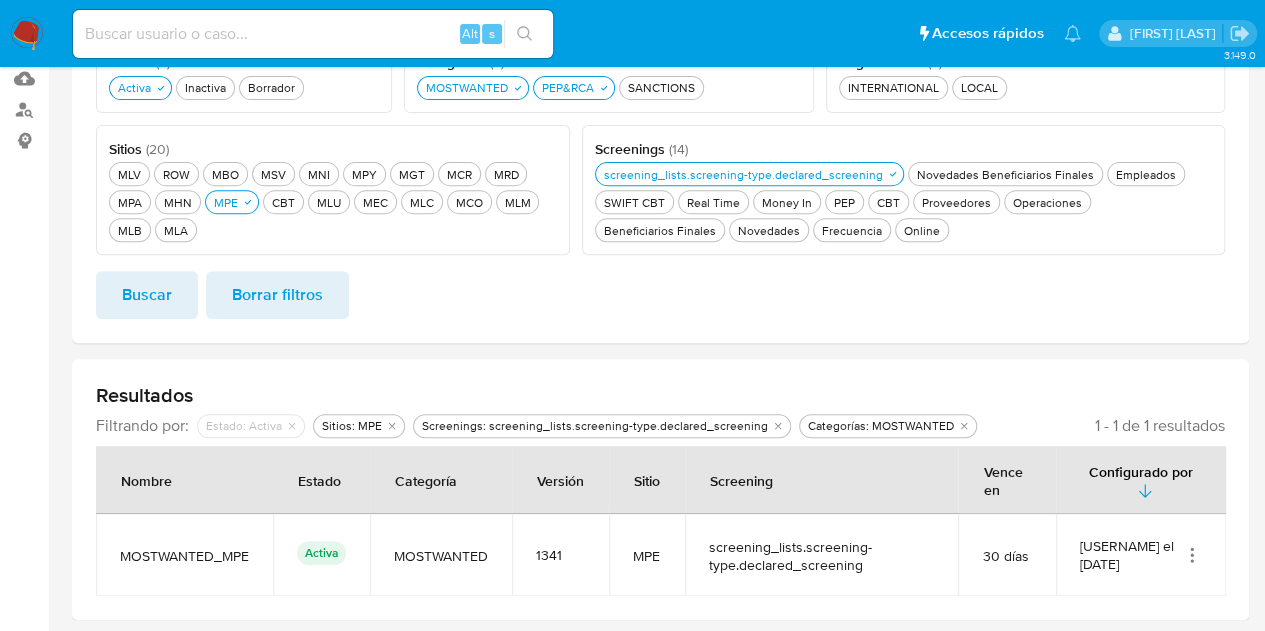 click on "MOSTWANTED MOSTWANTED PEP&RCA PEP&RCA SANCTIONS SANCTIONS" at bounding box center [608, 86] 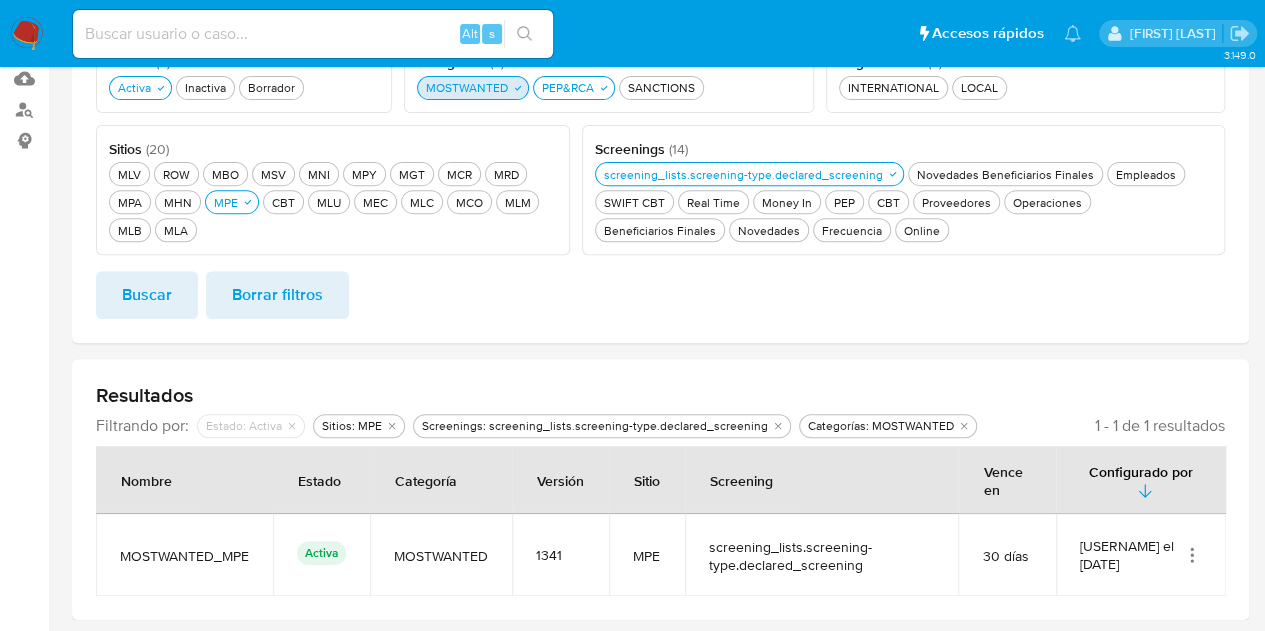 click on "MOSTWANTED MOSTWANTED" at bounding box center [467, 87] 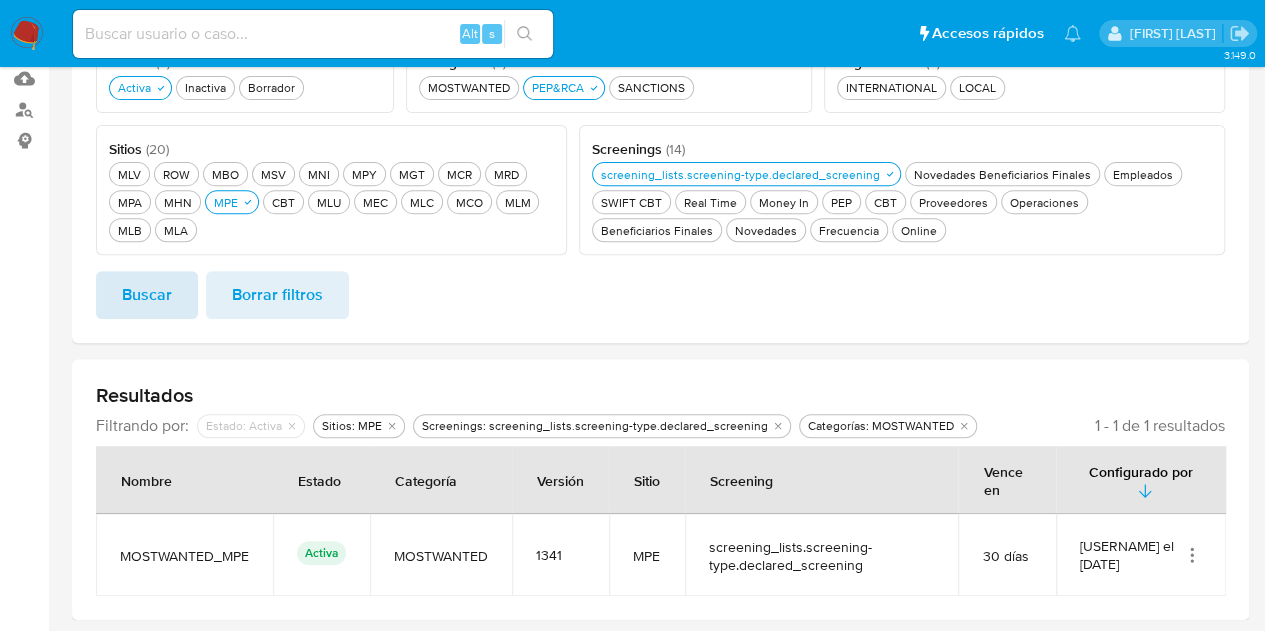 click on "Buscar" at bounding box center (147, 295) 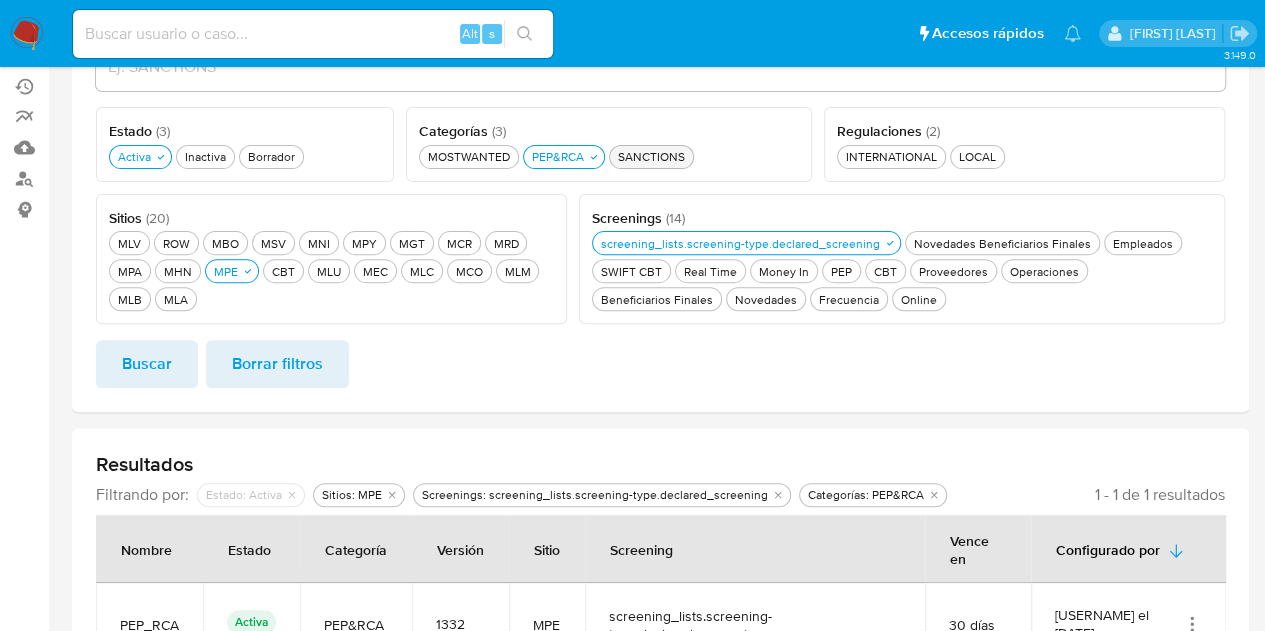 scroll, scrollTop: 202, scrollLeft: 0, axis: vertical 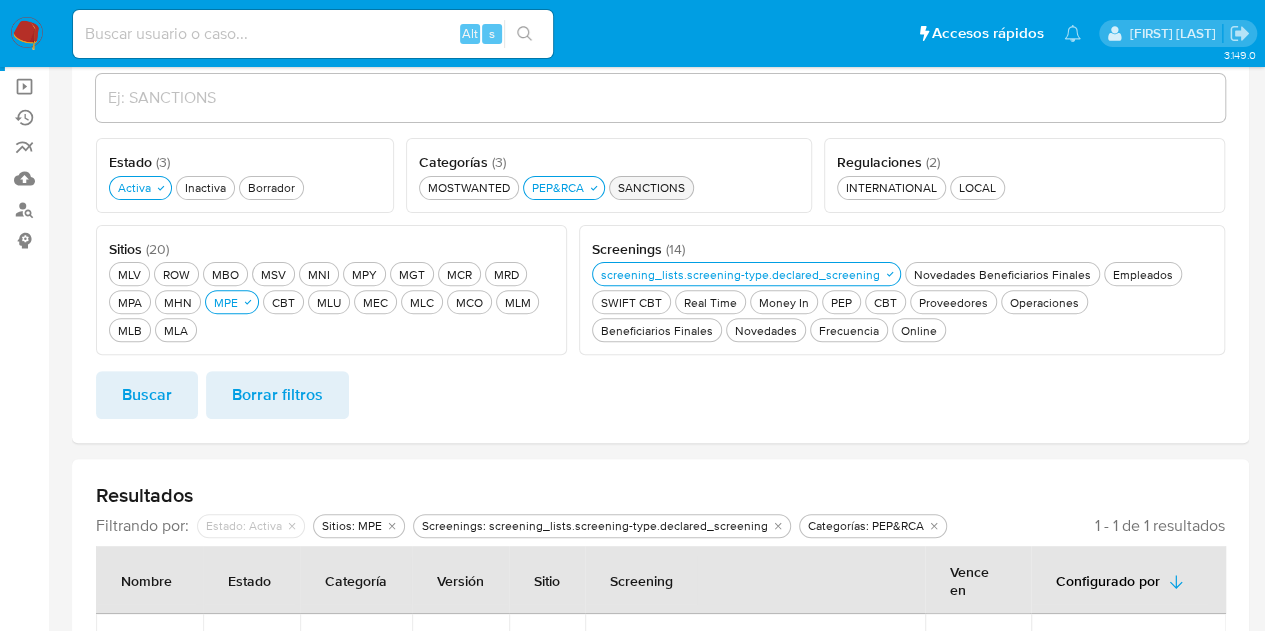 click on "SANCTIONS SANCTIONS" at bounding box center (651, 187) 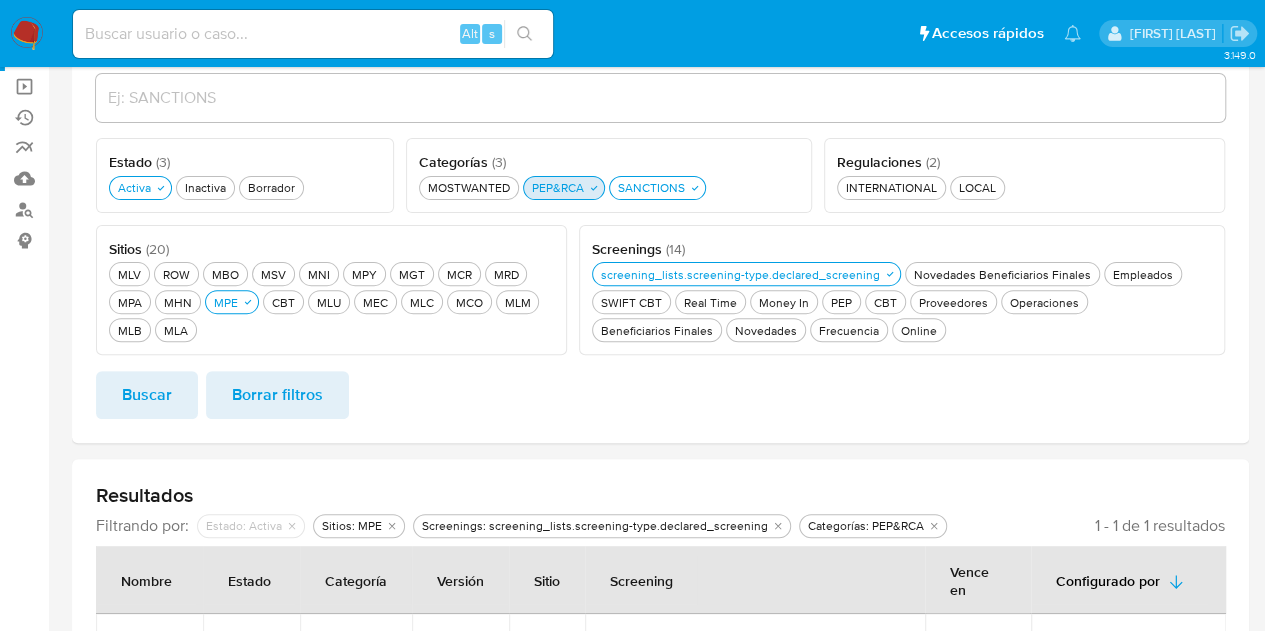 click on "PEP&RCA PEP&RCA" at bounding box center [558, 187] 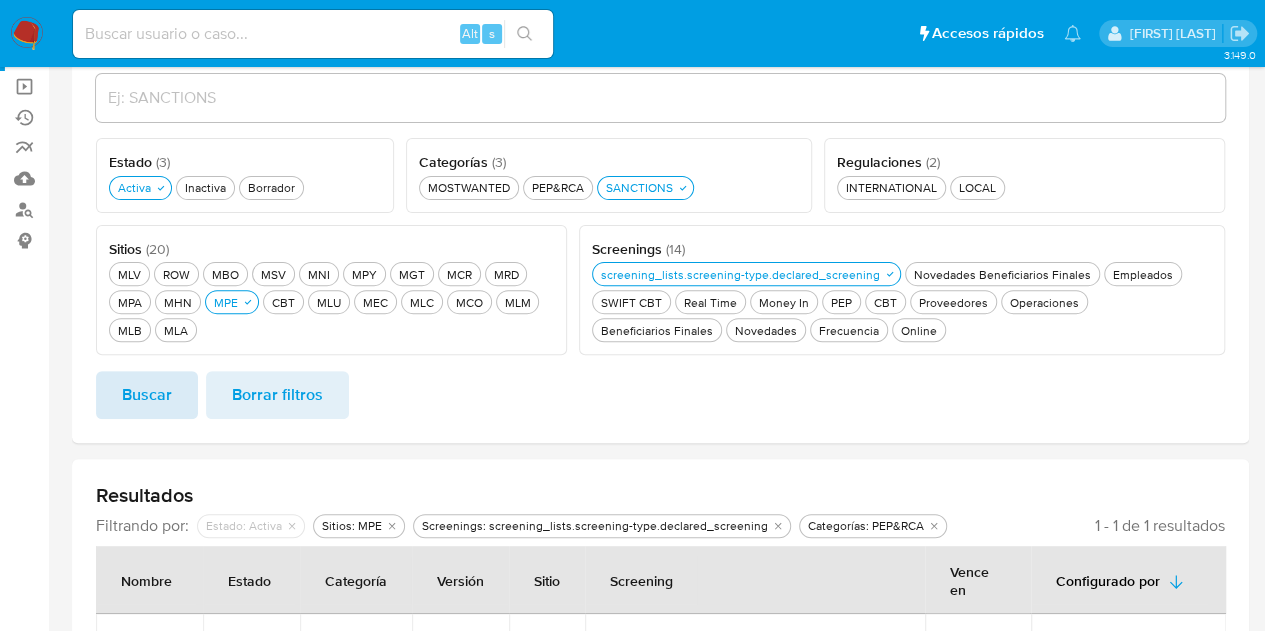 click on "Buscar" at bounding box center [147, 395] 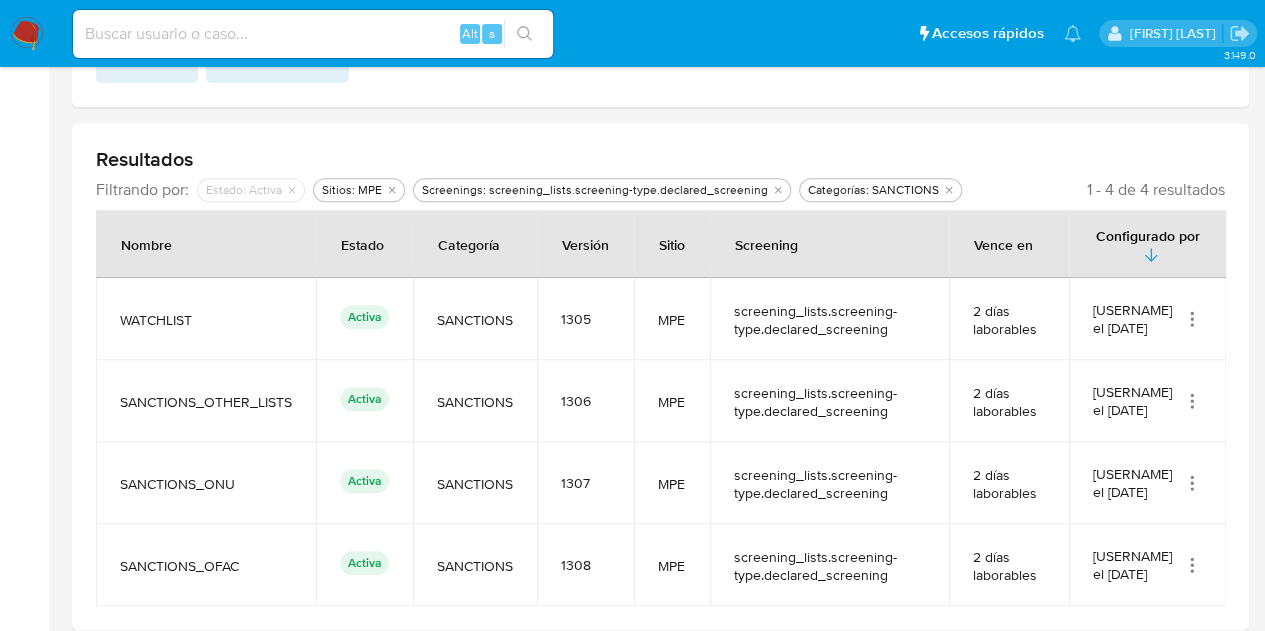 scroll, scrollTop: 148, scrollLeft: 0, axis: vertical 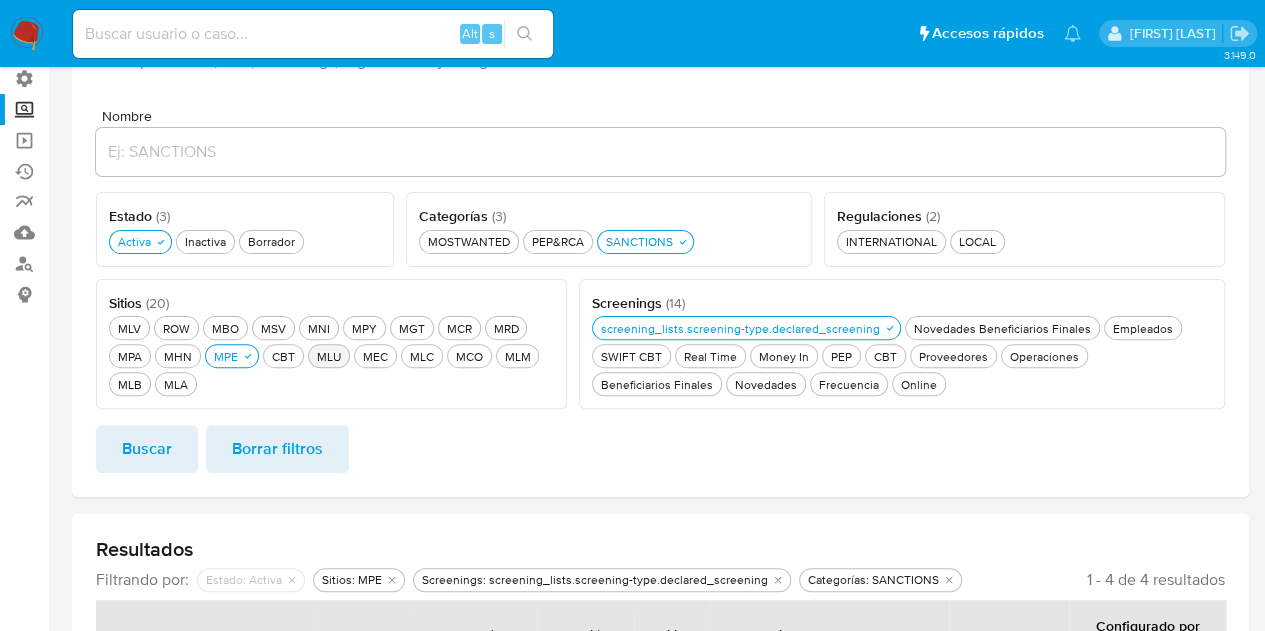 click on "MLU MLU" at bounding box center (329, 356) 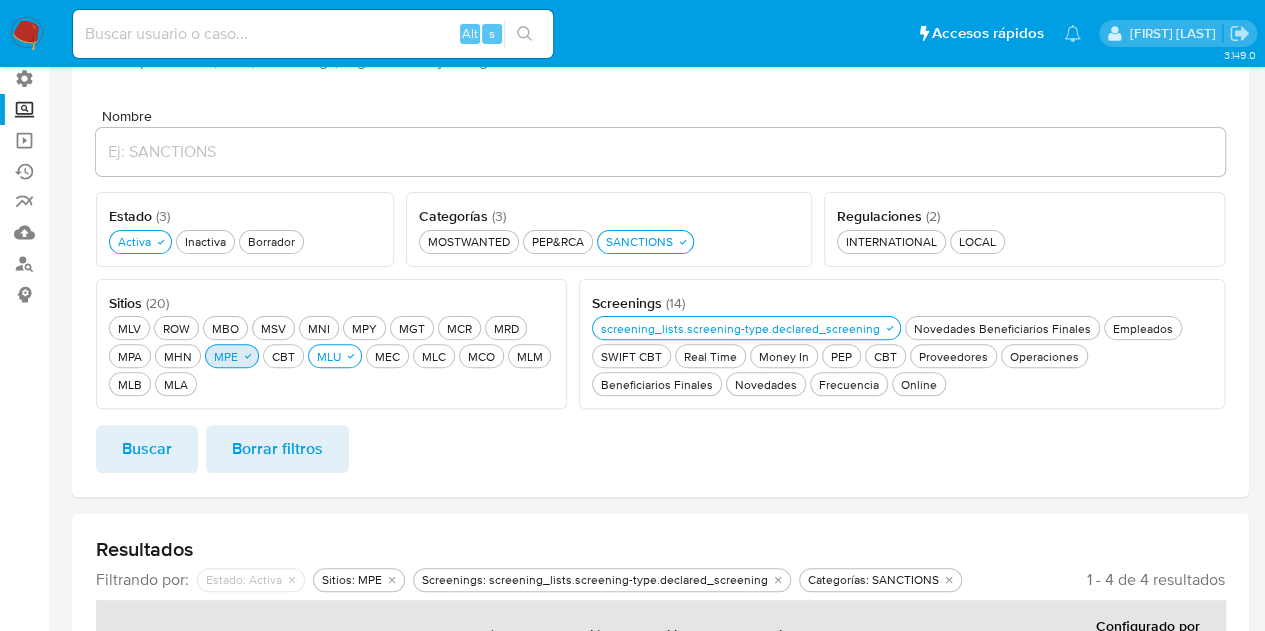 click on "MPE MPE" at bounding box center [226, 356] 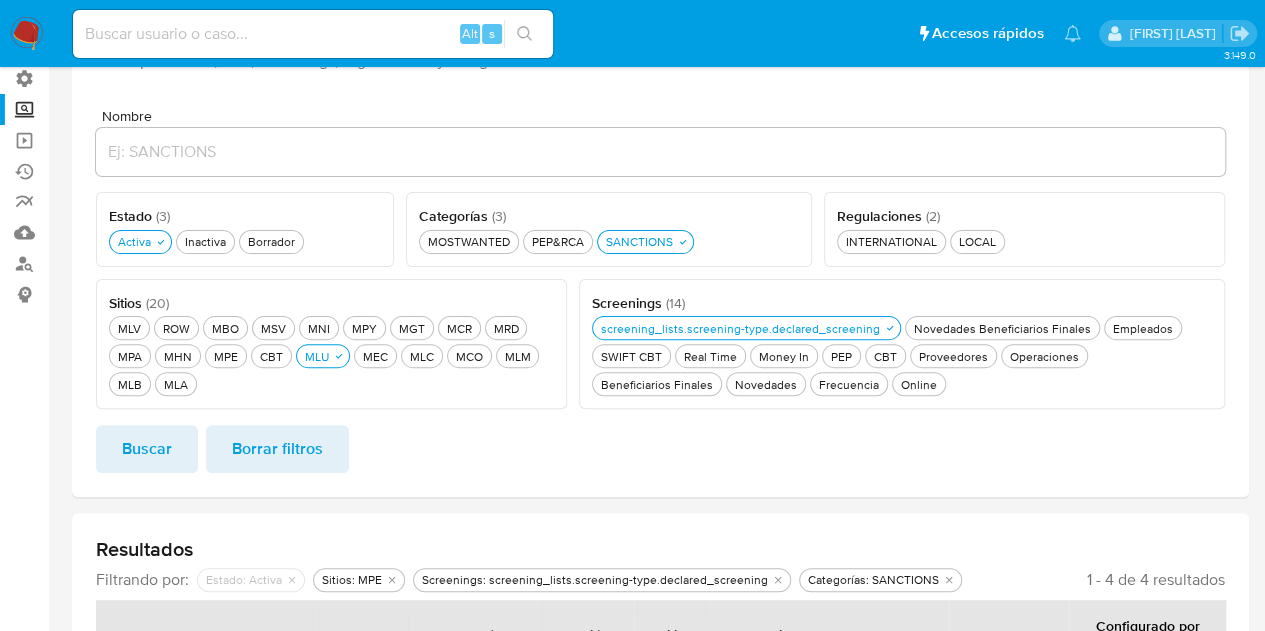 click on "Buscar" at bounding box center [147, 449] 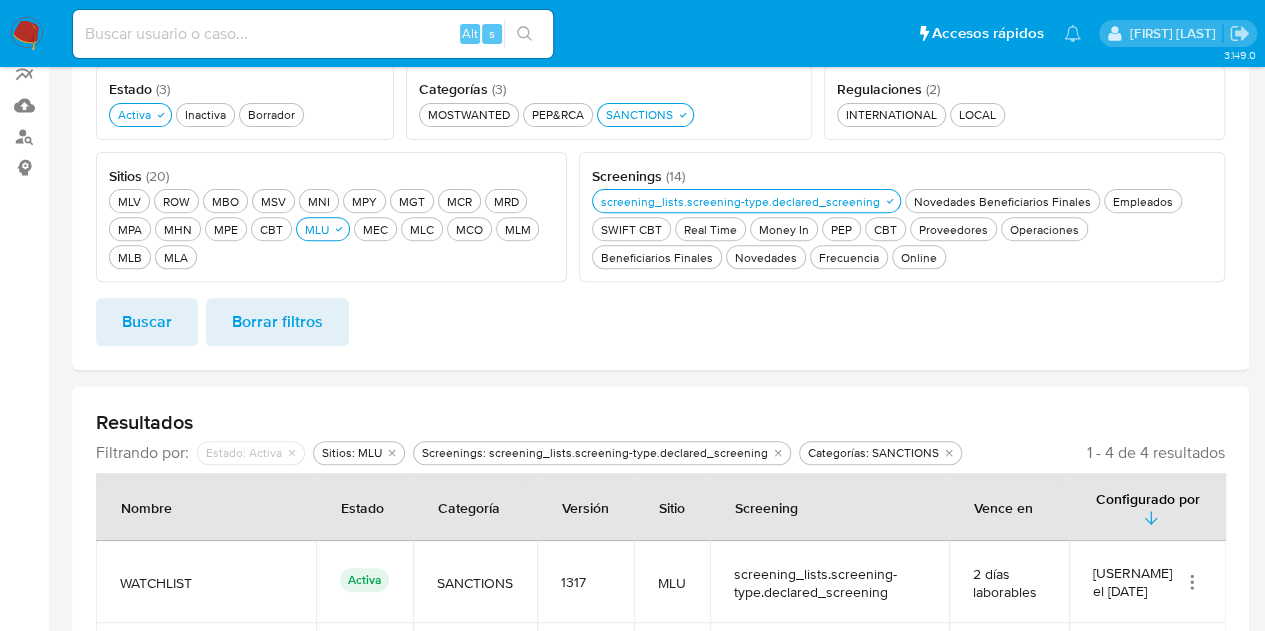 scroll, scrollTop: 248, scrollLeft: 0, axis: vertical 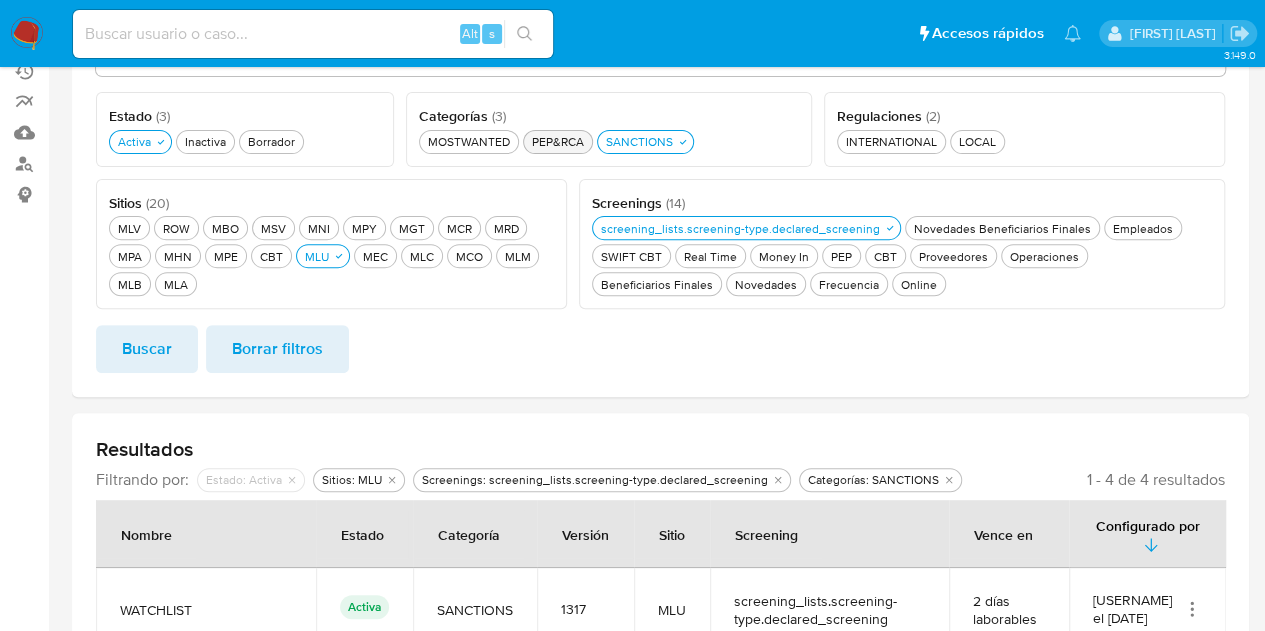 click on "PEP&RCA PEP&RCA" at bounding box center [558, 141] 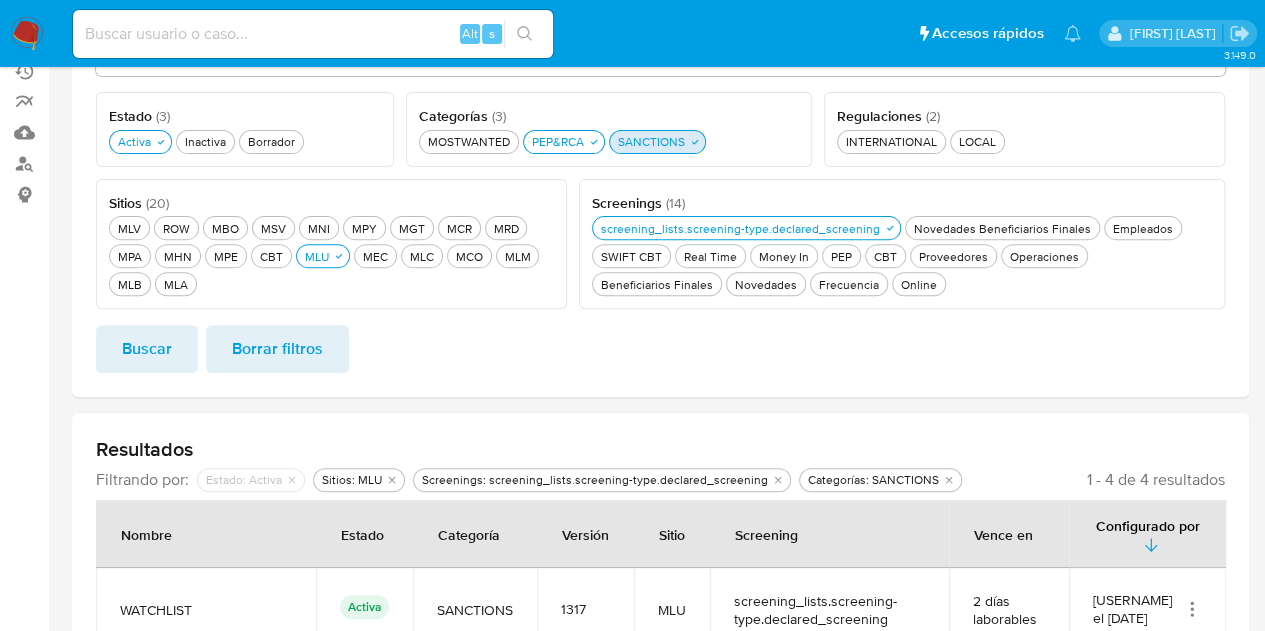 click on "SANCTIONS SANCTIONS" at bounding box center (651, 141) 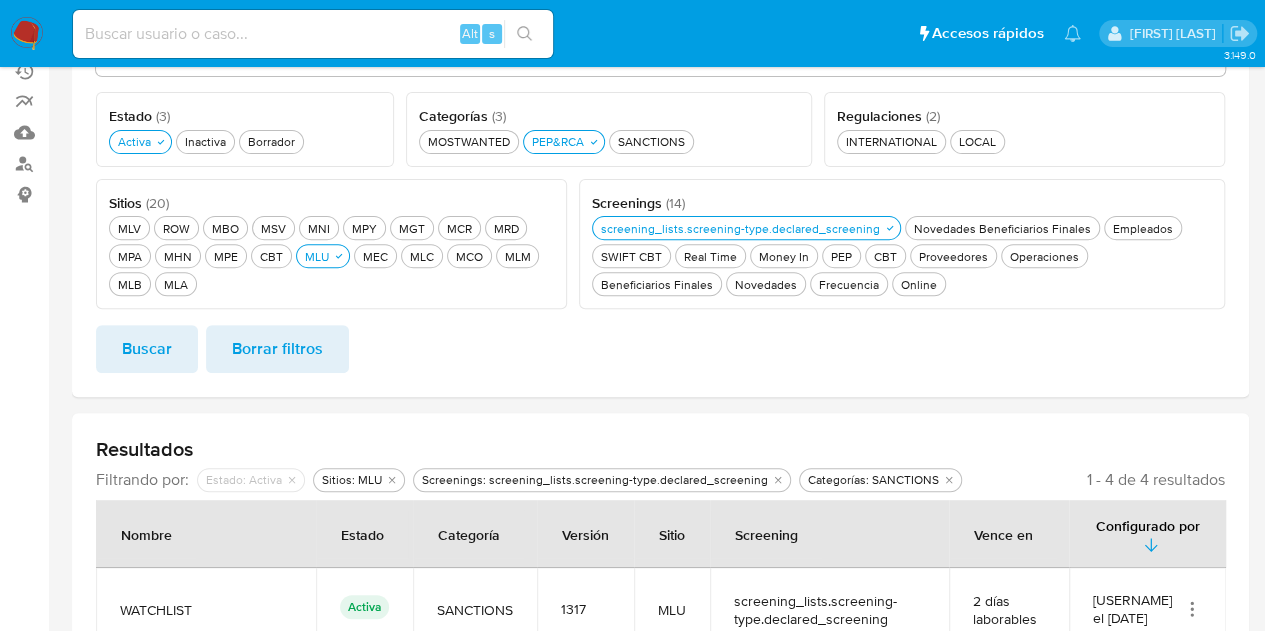 drag, startPoint x: 162, startPoint y: 338, endPoint x: 176, endPoint y: 347, distance: 16.643316 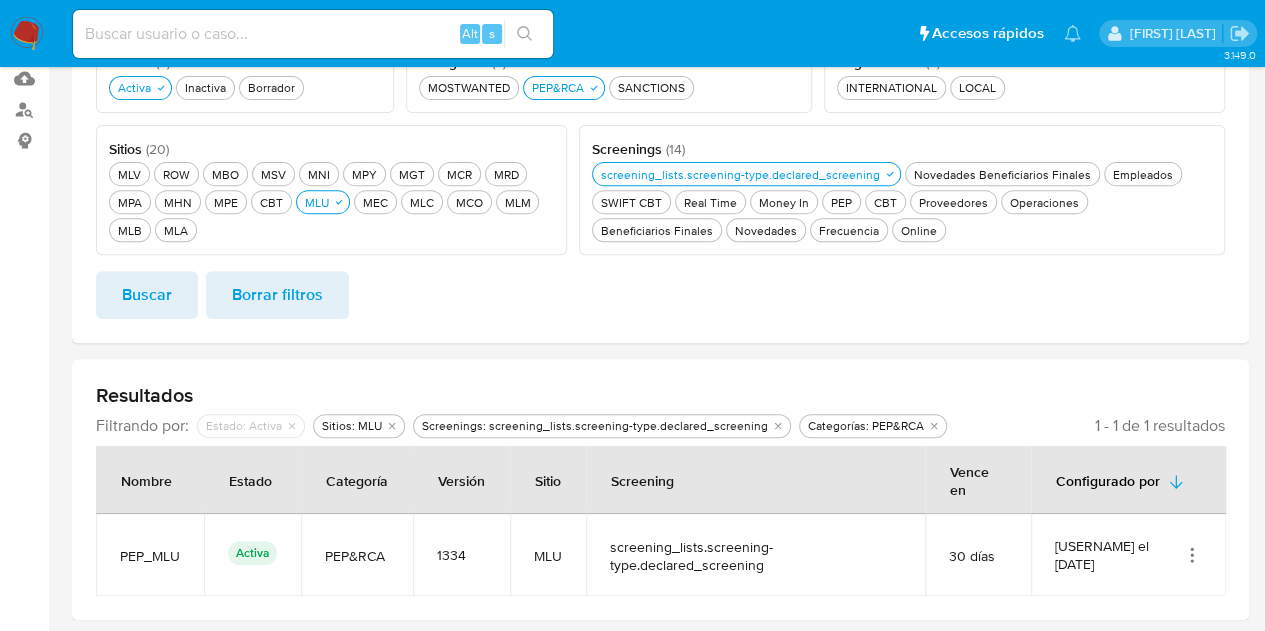 scroll, scrollTop: 102, scrollLeft: 0, axis: vertical 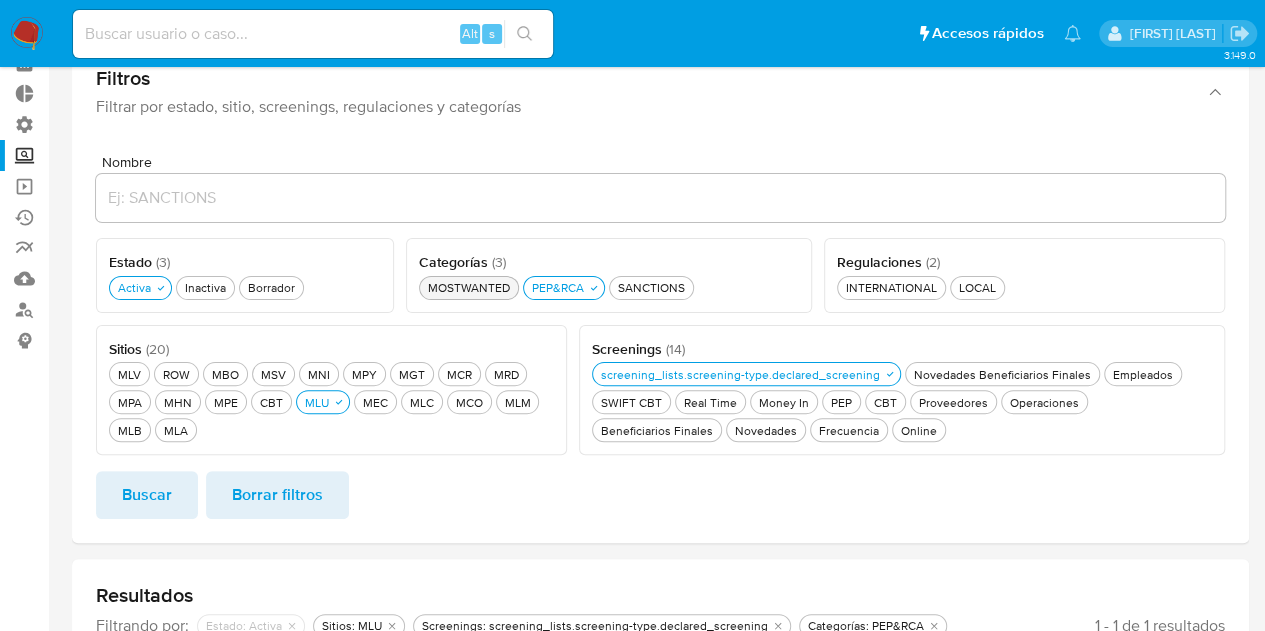 click on "MOSTWANTED MOSTWANTED" at bounding box center (469, 287) 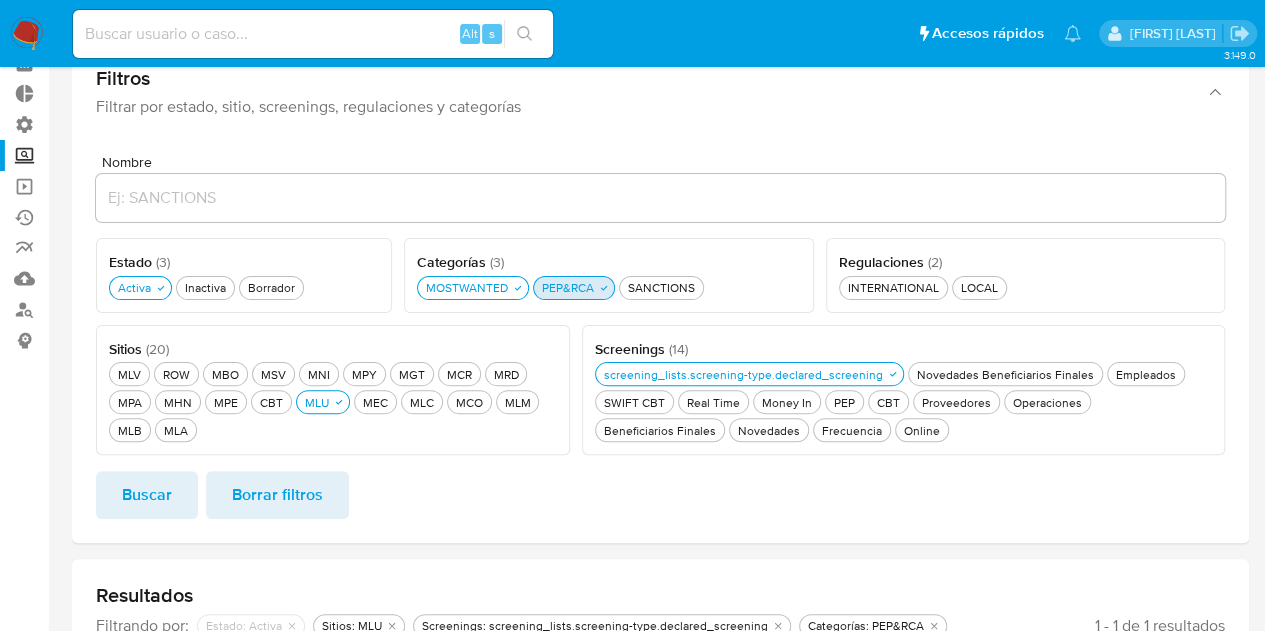 click on "PEP&RCA PEP&RCA" at bounding box center [574, 288] 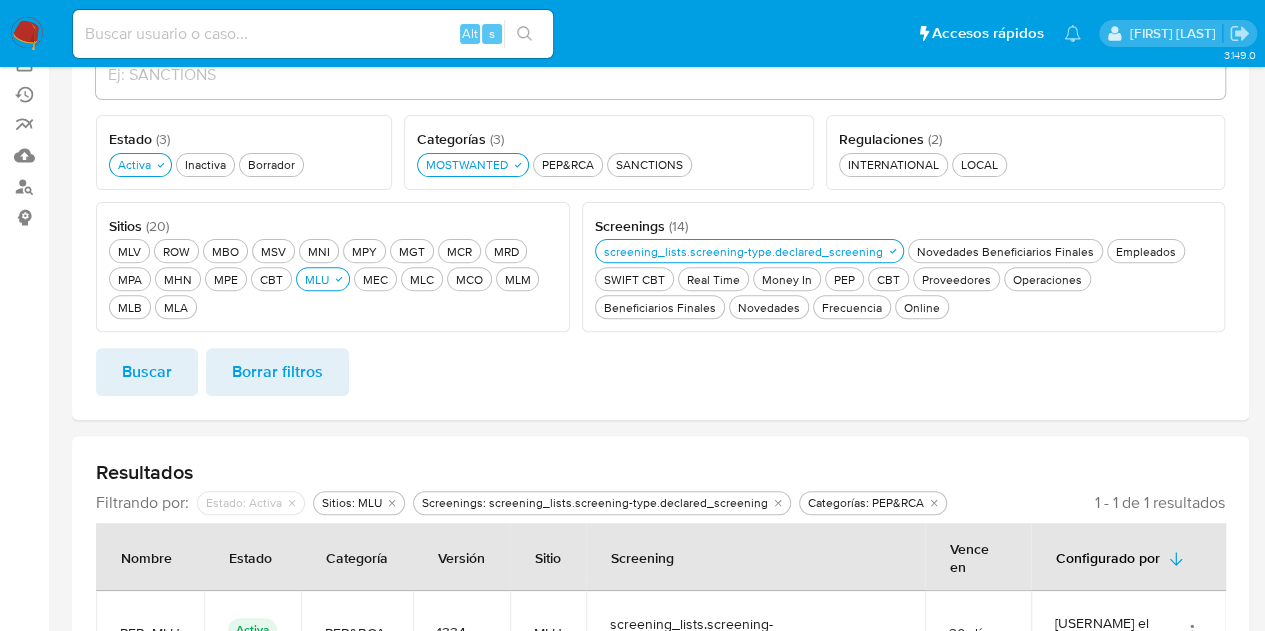 scroll, scrollTop: 302, scrollLeft: 0, axis: vertical 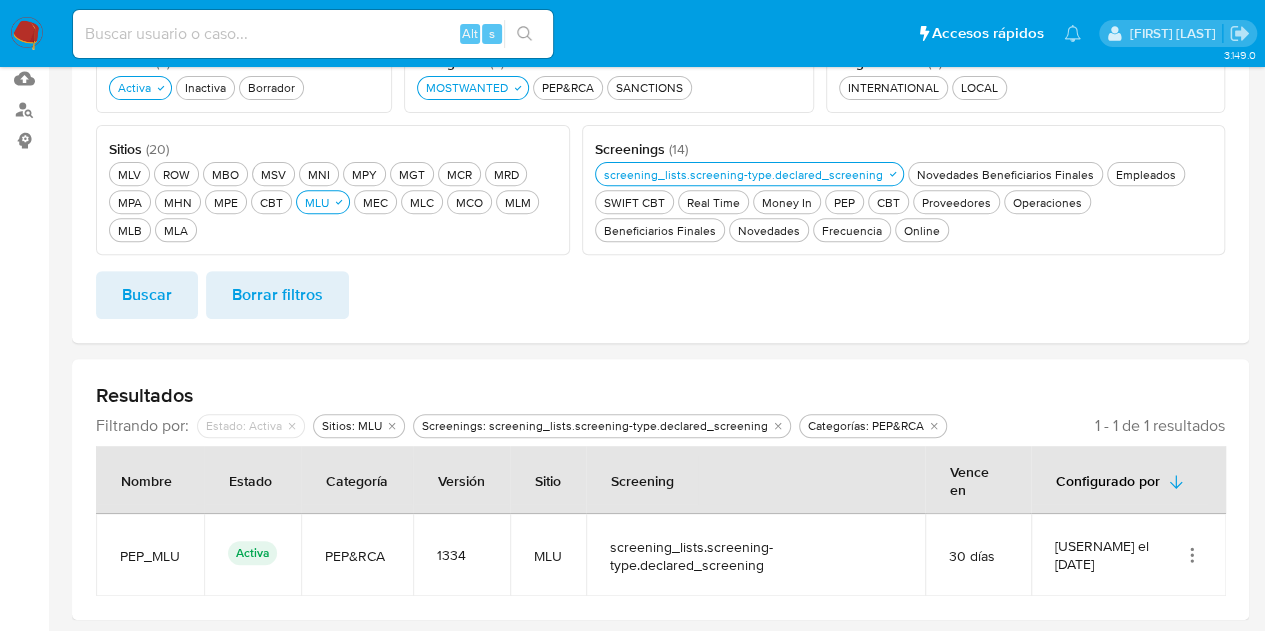 click on "Buscar" at bounding box center [147, 295] 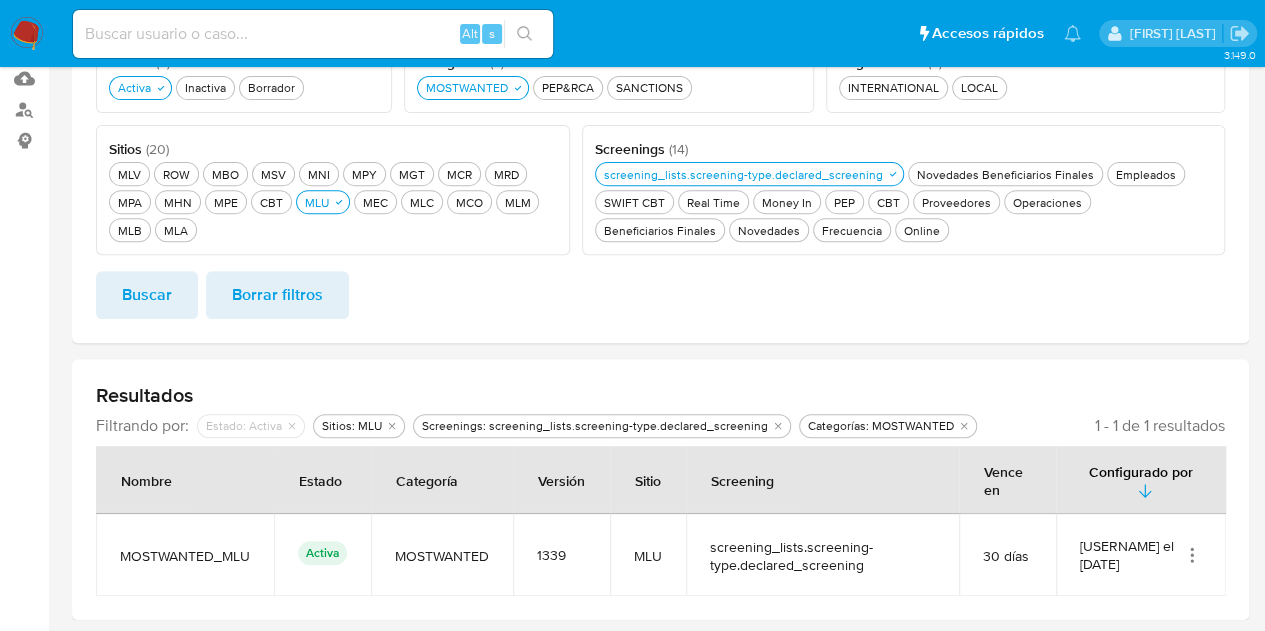 scroll, scrollTop: 202, scrollLeft: 0, axis: vertical 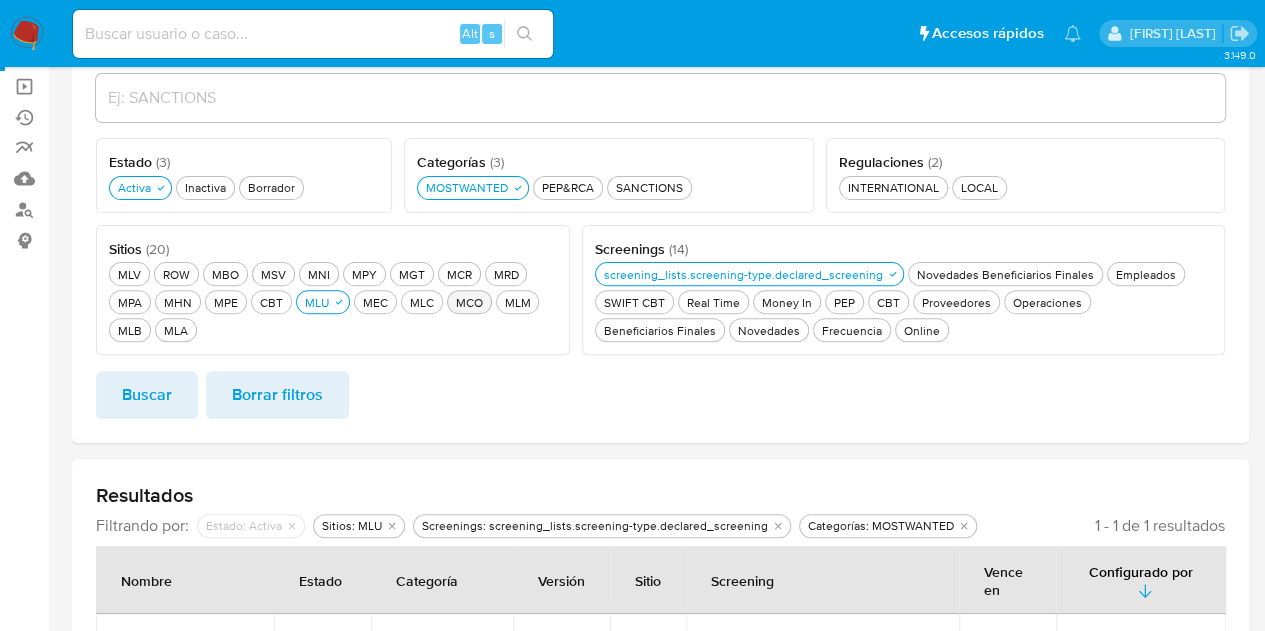 click on "MCO MCO" at bounding box center [469, 302] 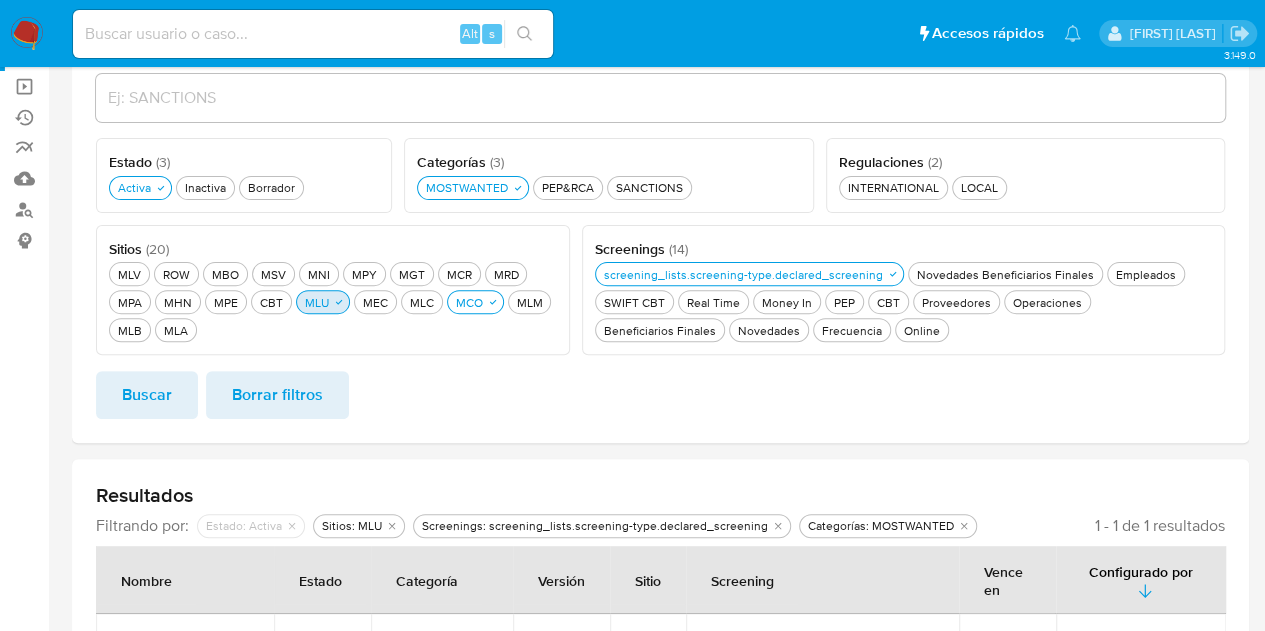 click 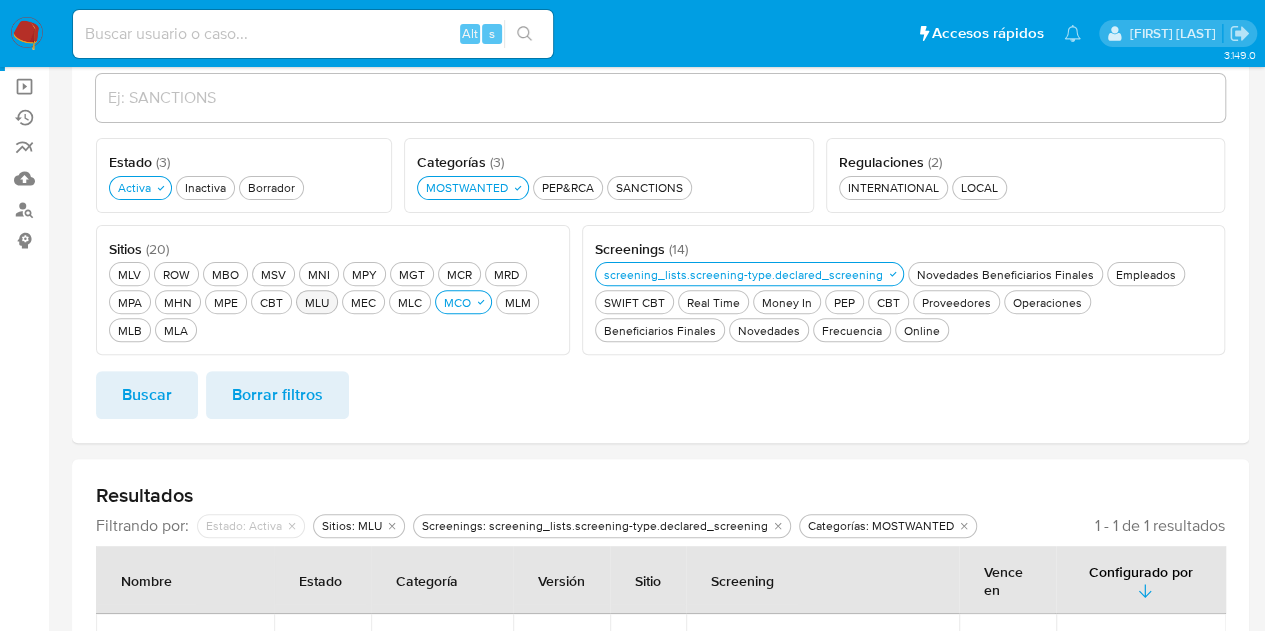 click on "Buscar" at bounding box center (147, 395) 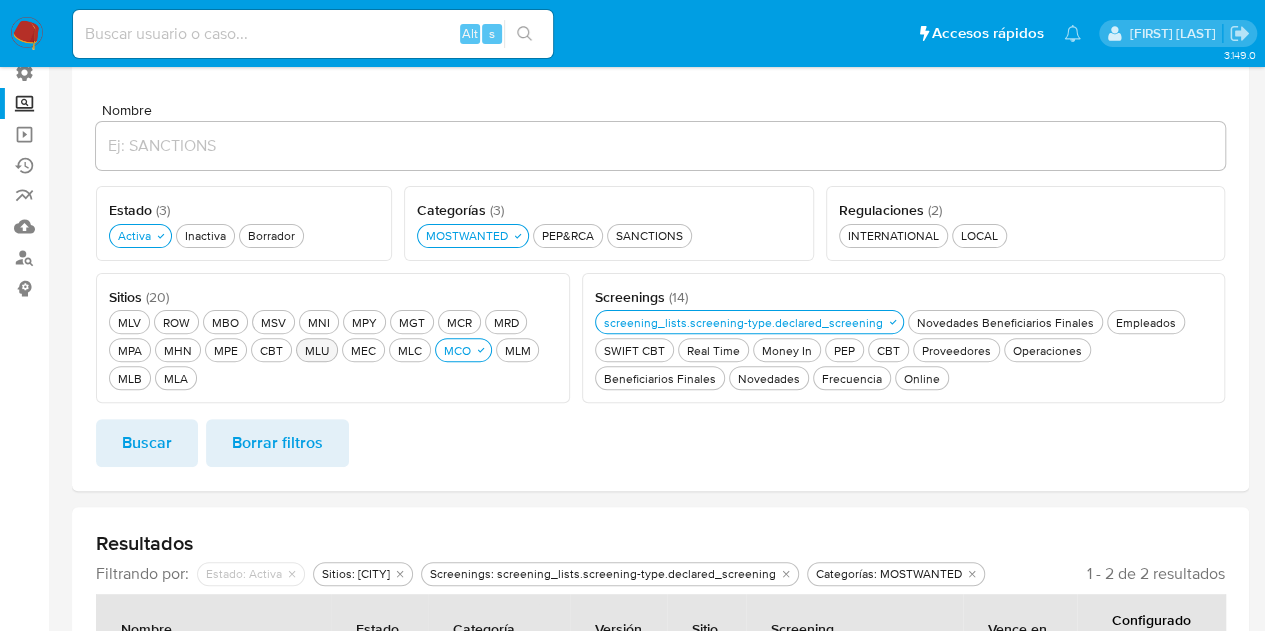 scroll, scrollTop: 84, scrollLeft: 0, axis: vertical 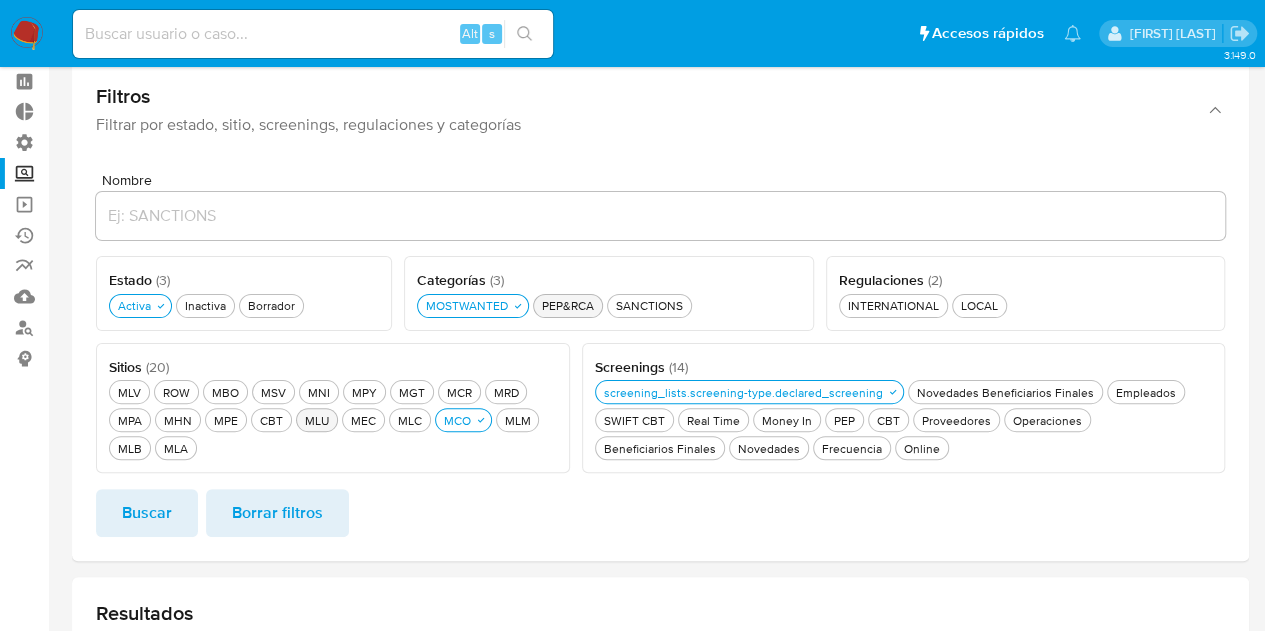 click on "PEP&RCA PEP&RCA" at bounding box center [568, 306] 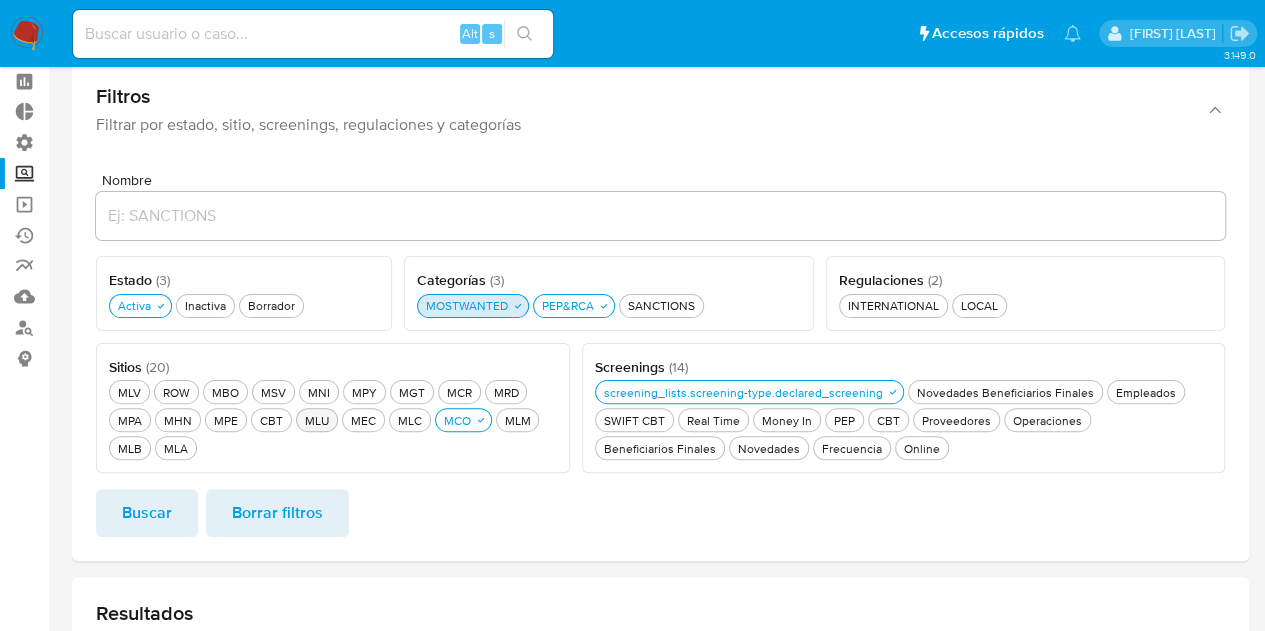click on "MOSTWANTED MOSTWANTED" at bounding box center [467, 305] 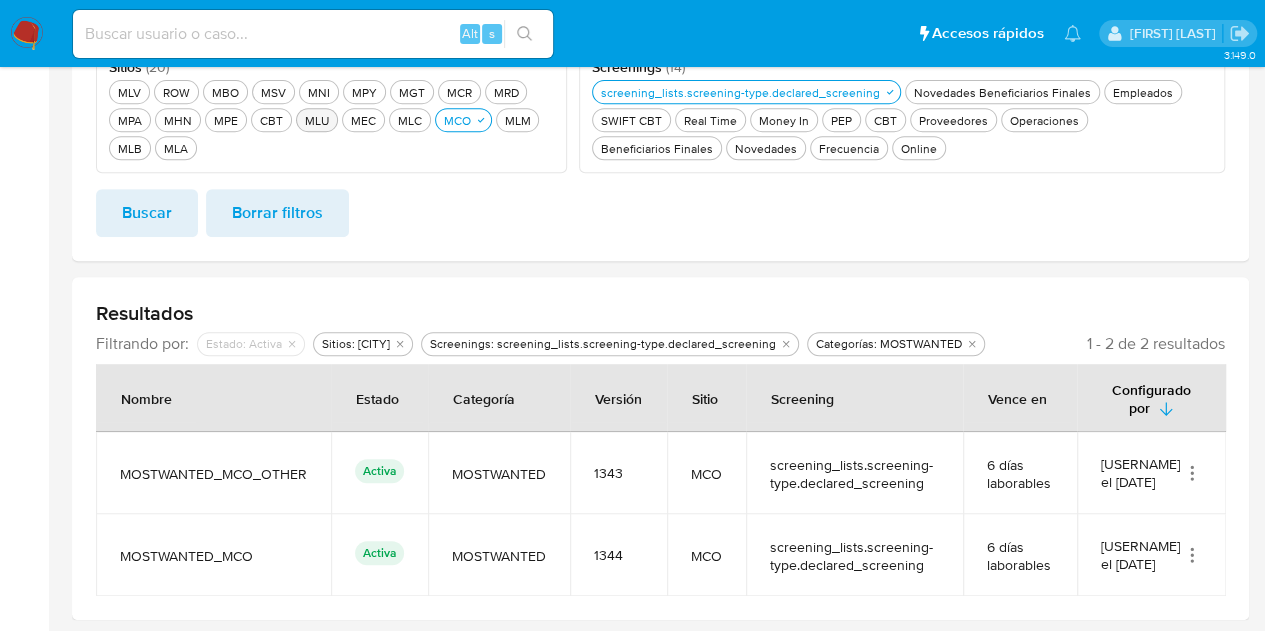 click on "Buscar" at bounding box center [147, 213] 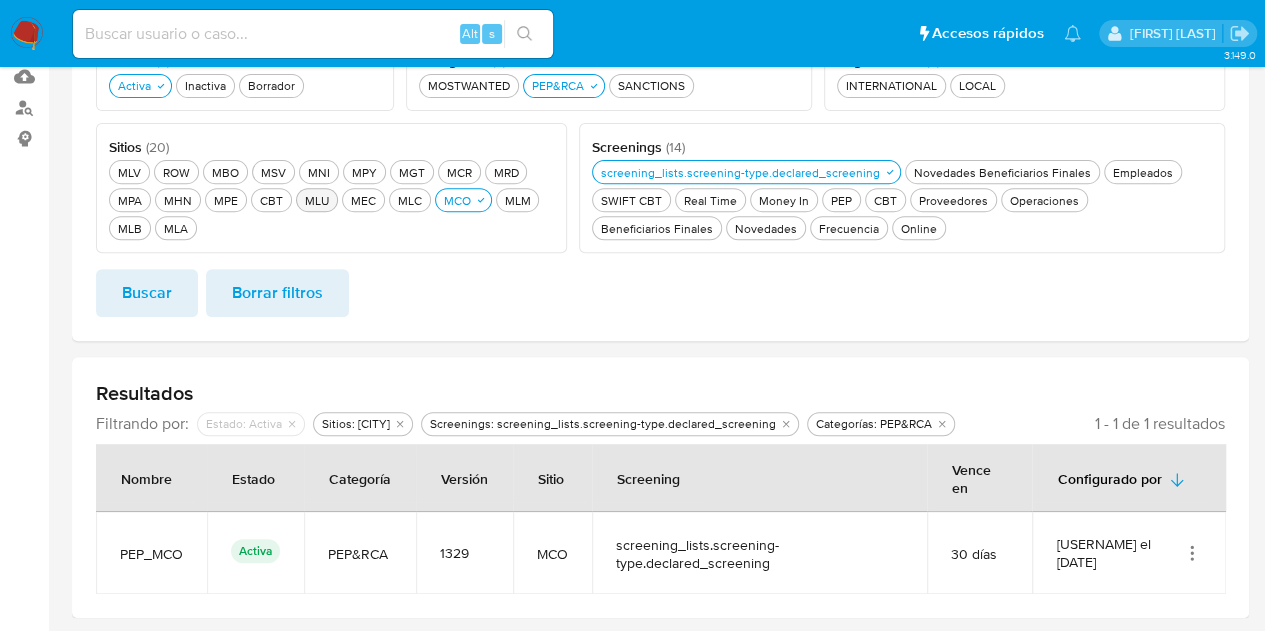scroll, scrollTop: 302, scrollLeft: 0, axis: vertical 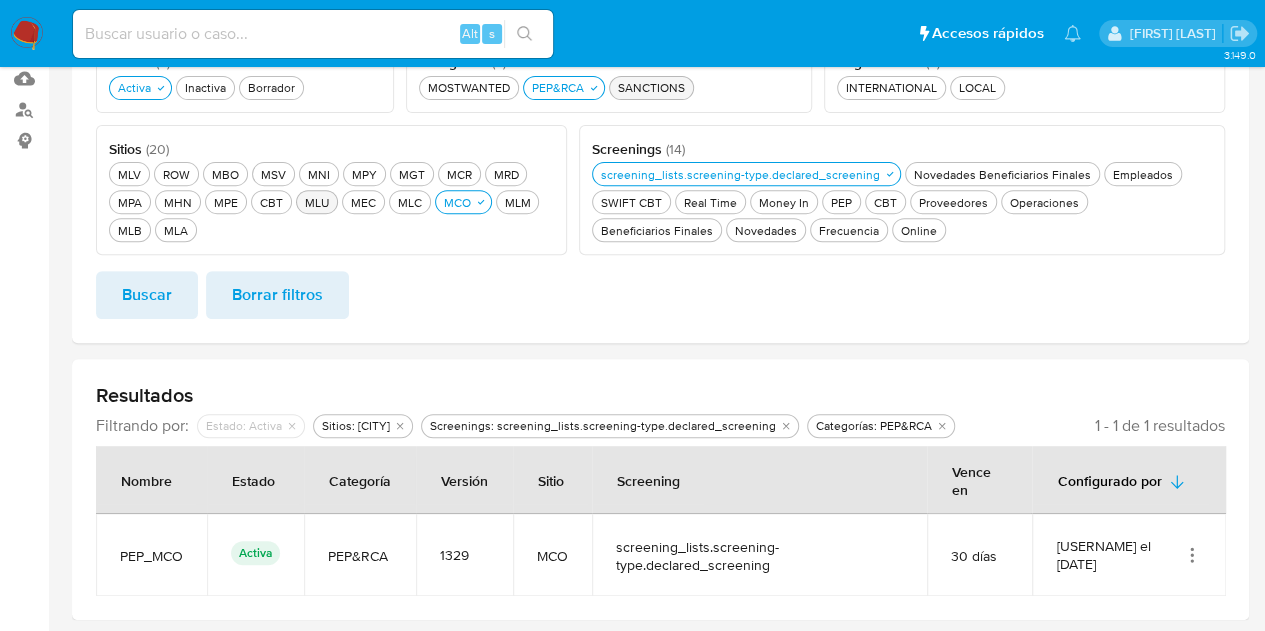 click on "SANCTIONS SANCTIONS" at bounding box center (651, 88) 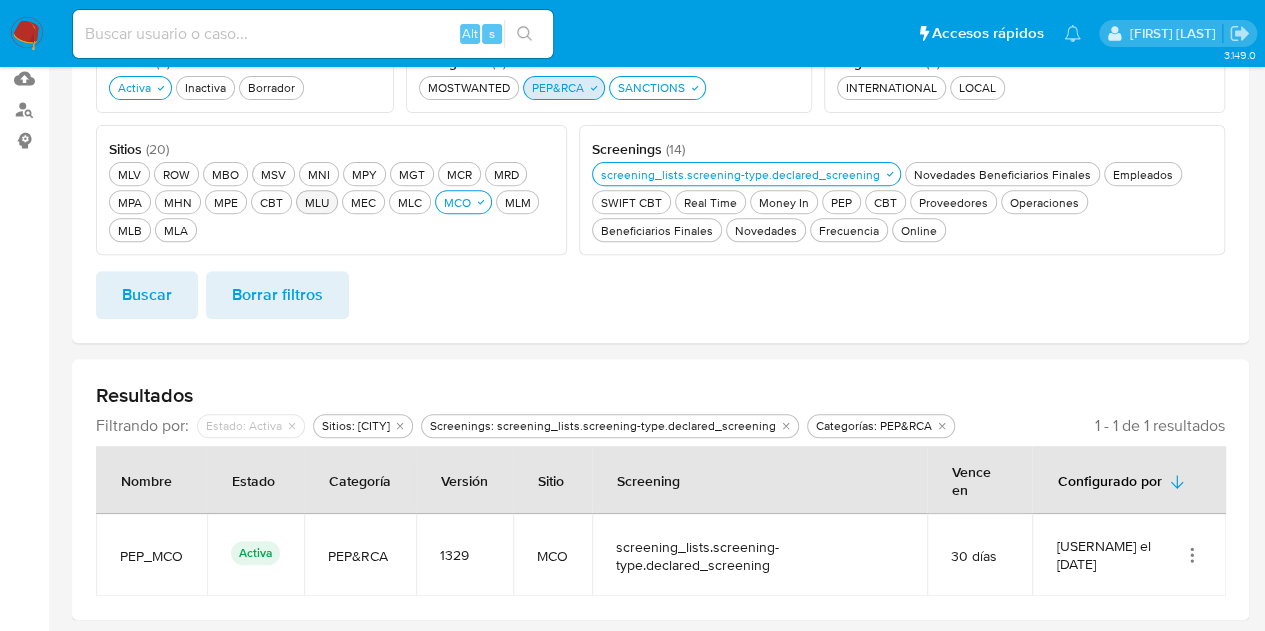 click on "PEP&RCA PEP&RCA" at bounding box center [564, 88] 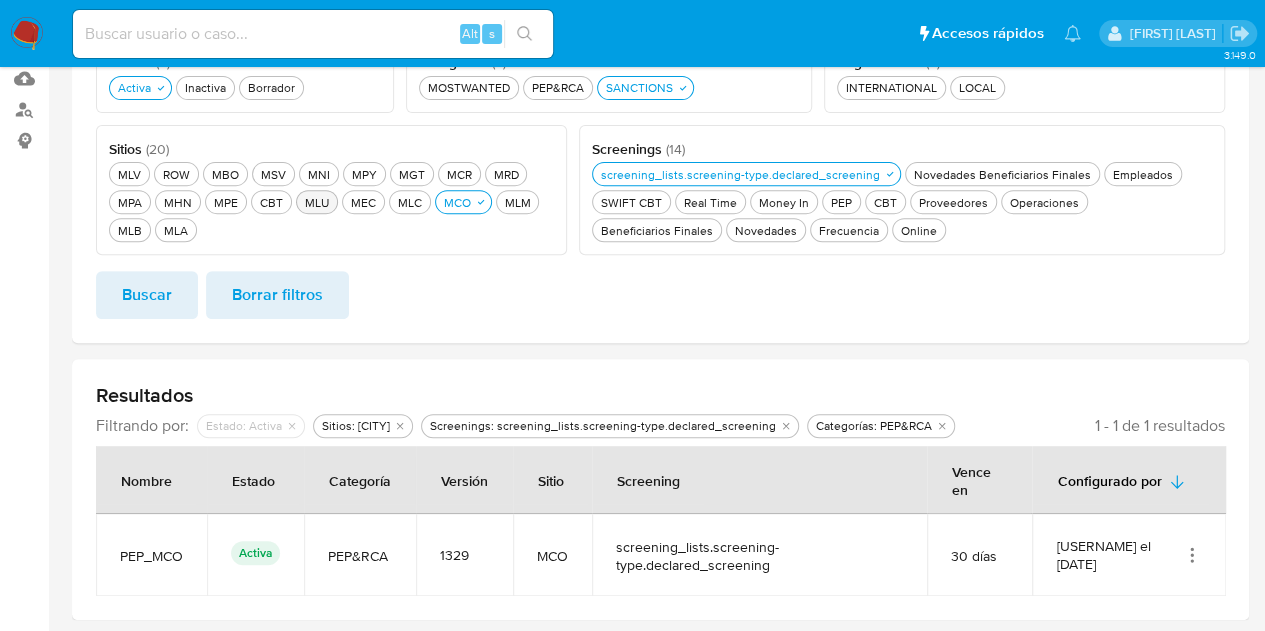 click on "Buscar" at bounding box center (147, 295) 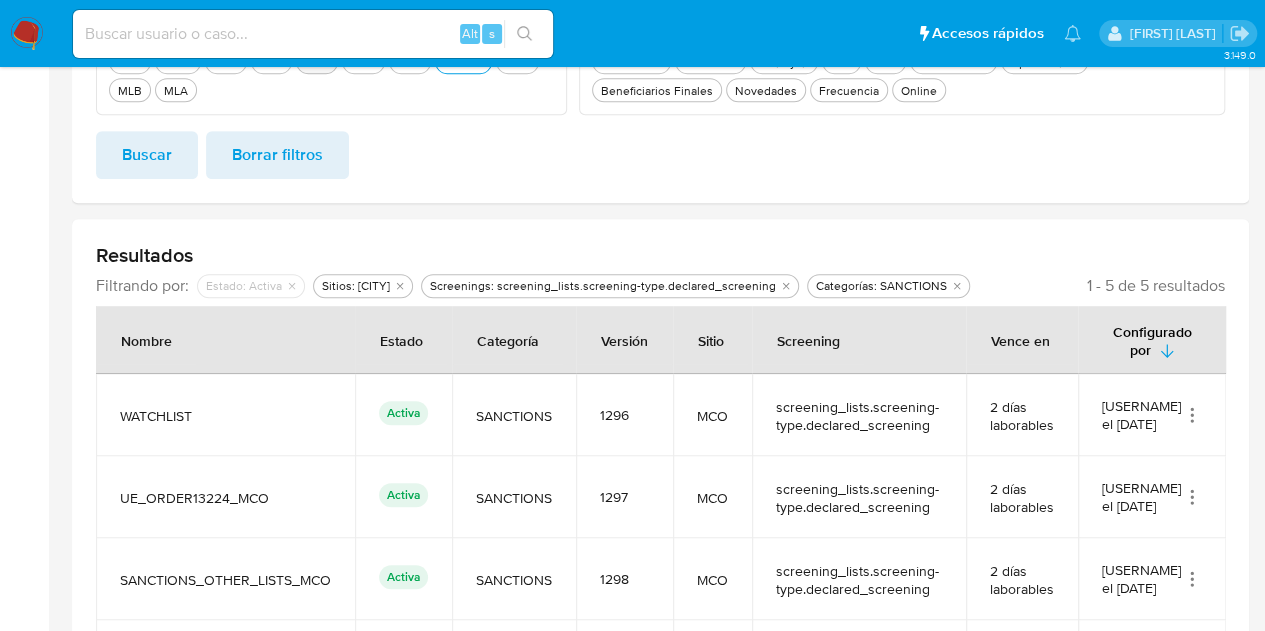 scroll, scrollTop: 630, scrollLeft: 0, axis: vertical 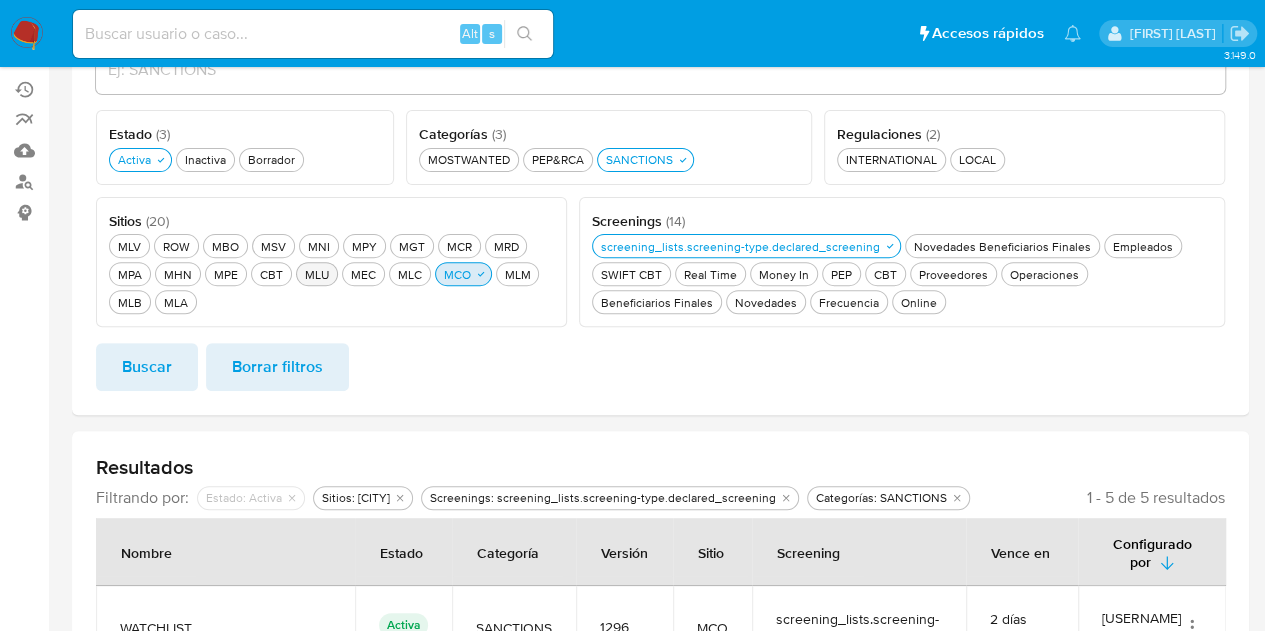 click 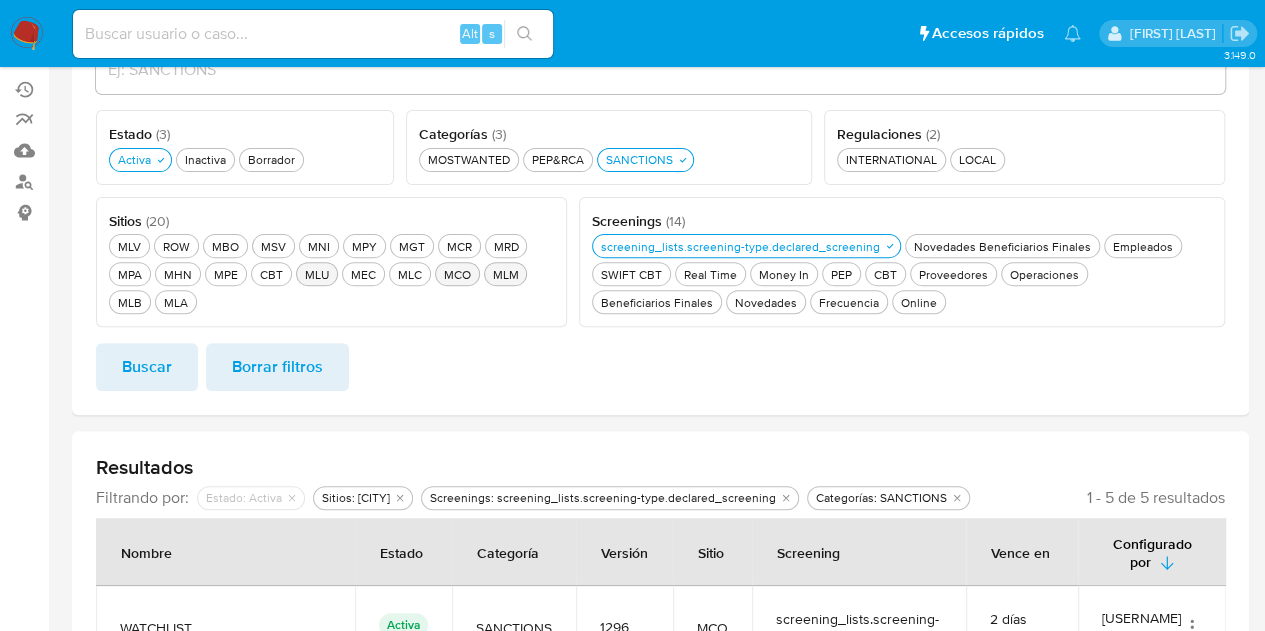 click on "MLM MLM" at bounding box center [505, 274] 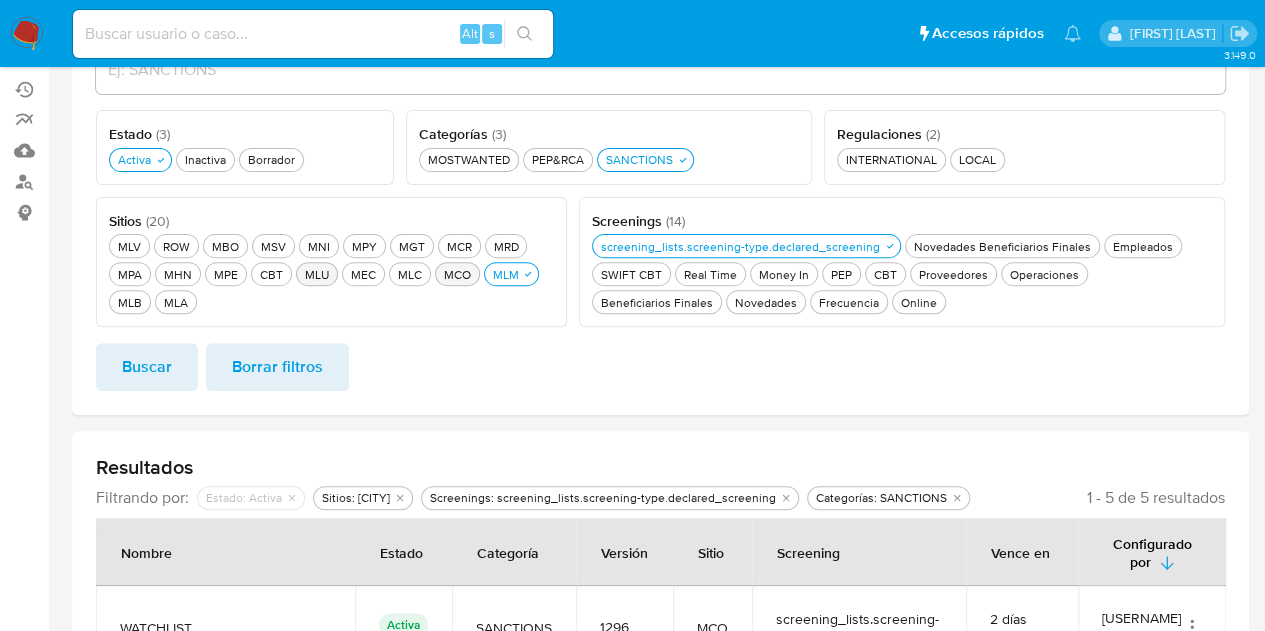 click on "Buscar" at bounding box center (147, 367) 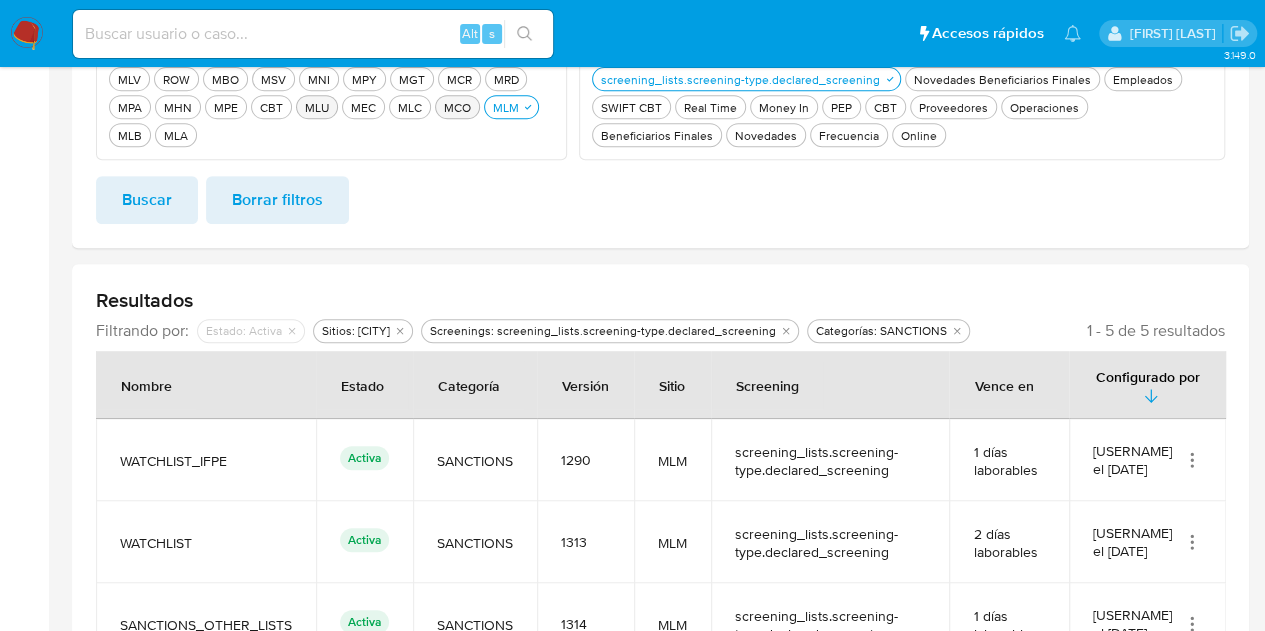scroll, scrollTop: 230, scrollLeft: 0, axis: vertical 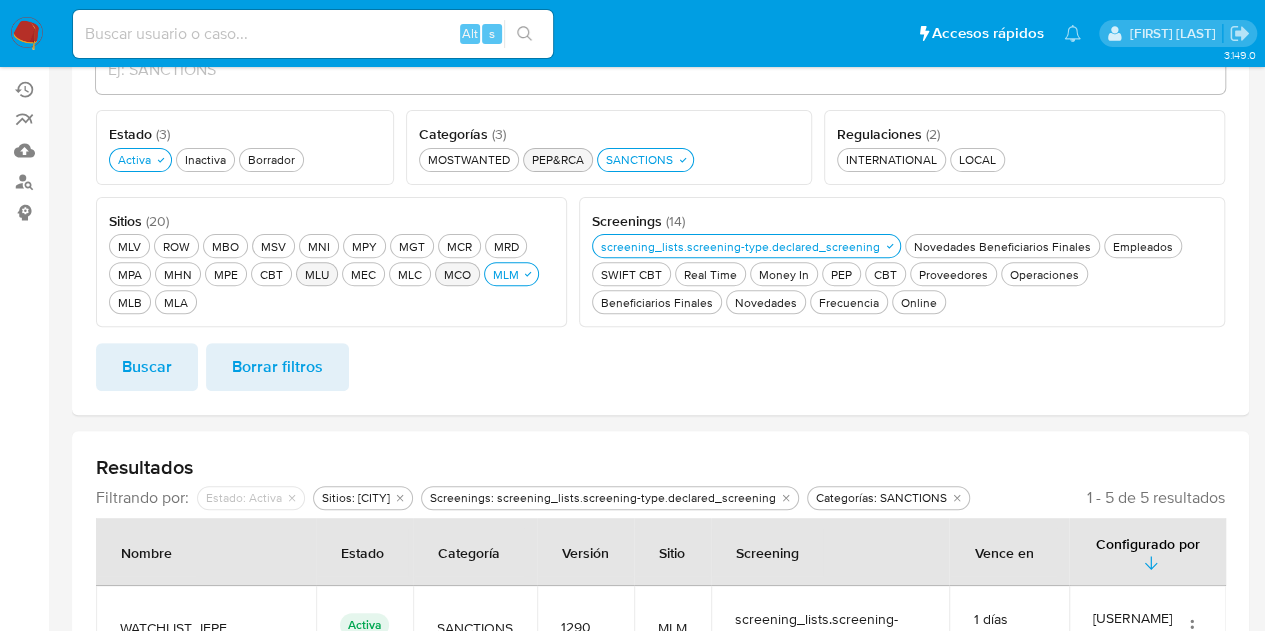 click on "PEP&RCA PEP&RCA" at bounding box center [558, 160] 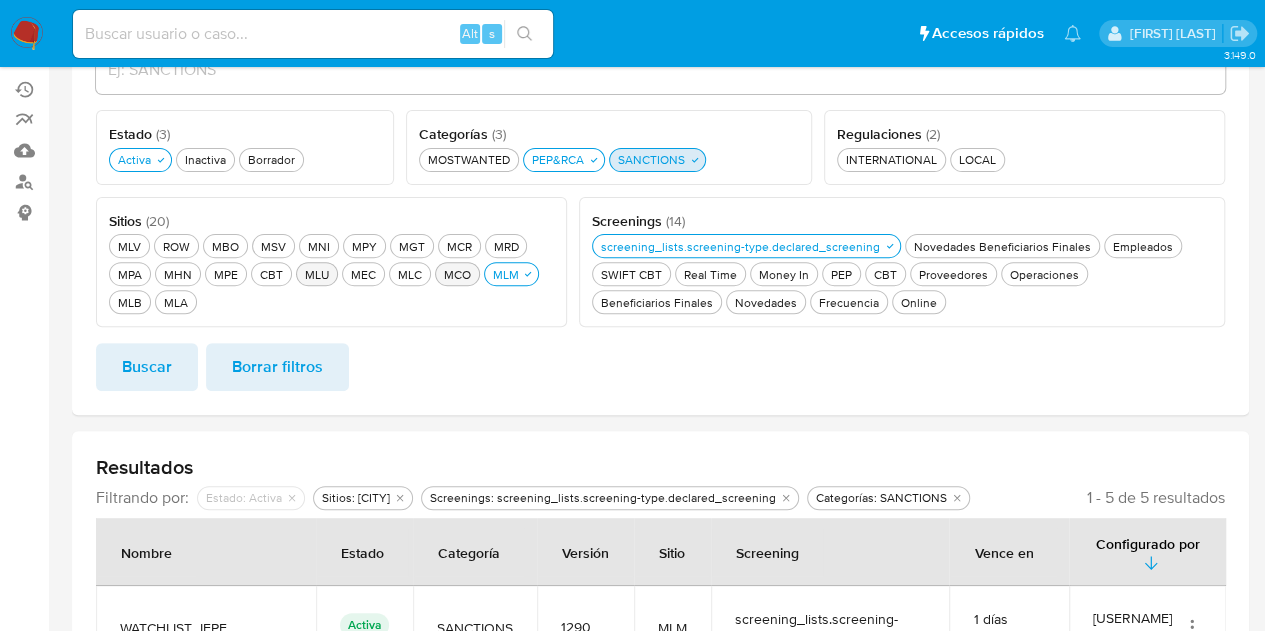 click on "SANCTIONS SANCTIONS" at bounding box center (657, 160) 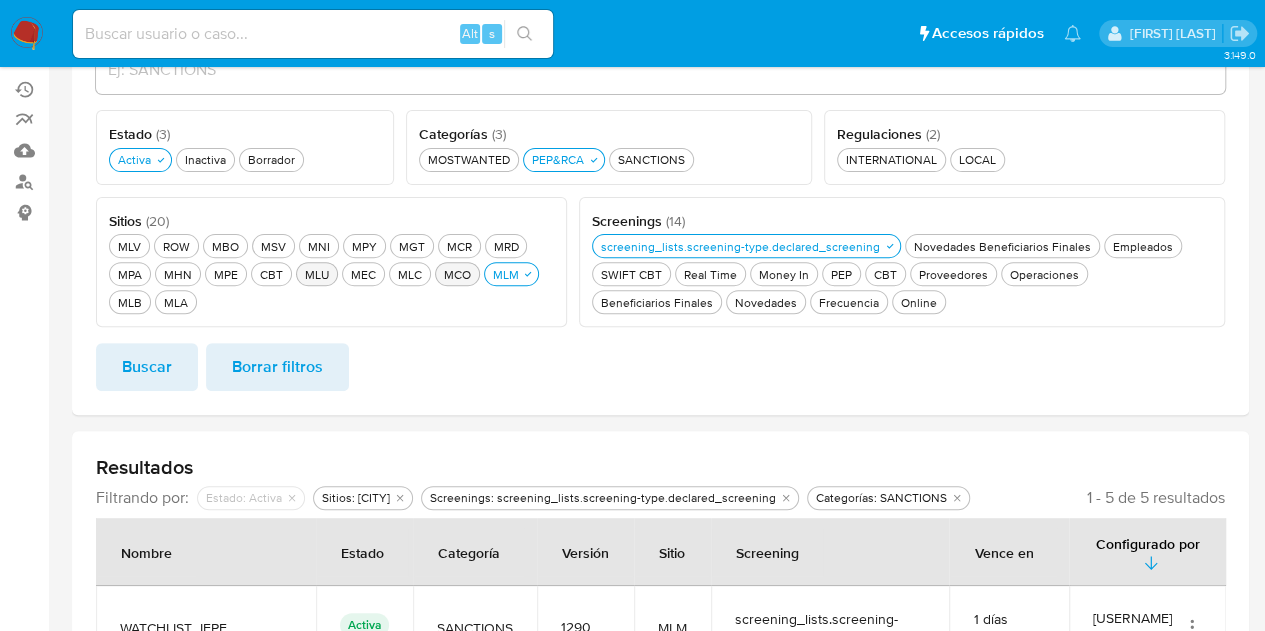 click on "Buscar" at bounding box center (147, 367) 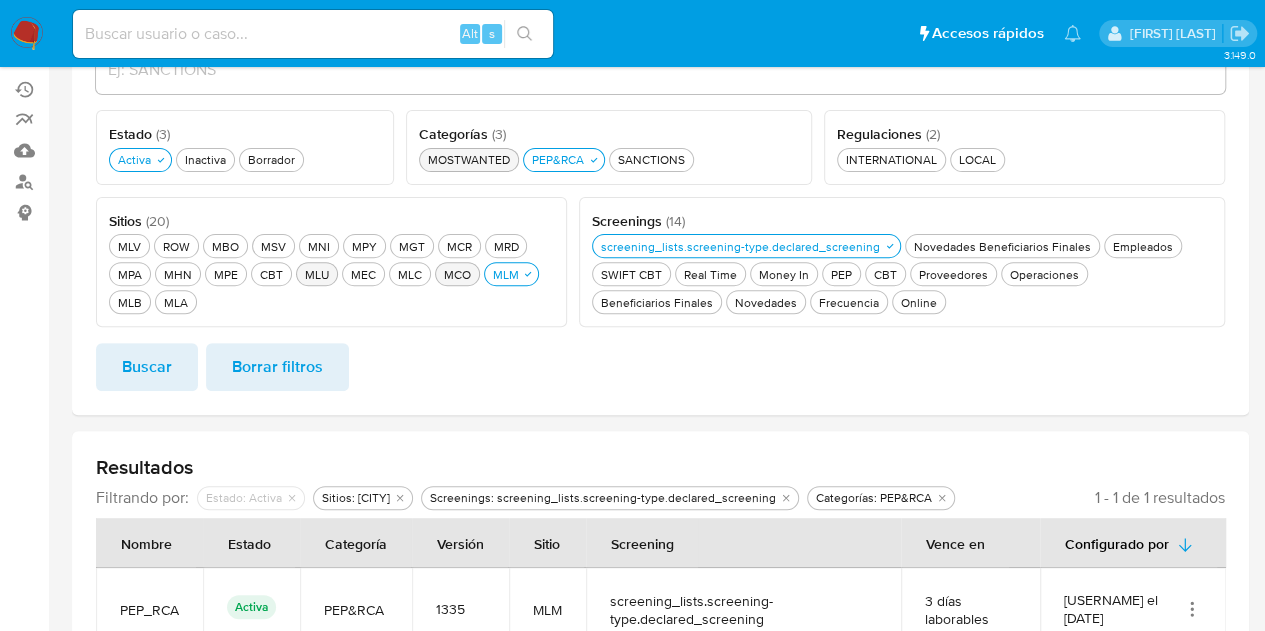 click on "MOSTWANTED MOSTWANTED" at bounding box center (469, 159) 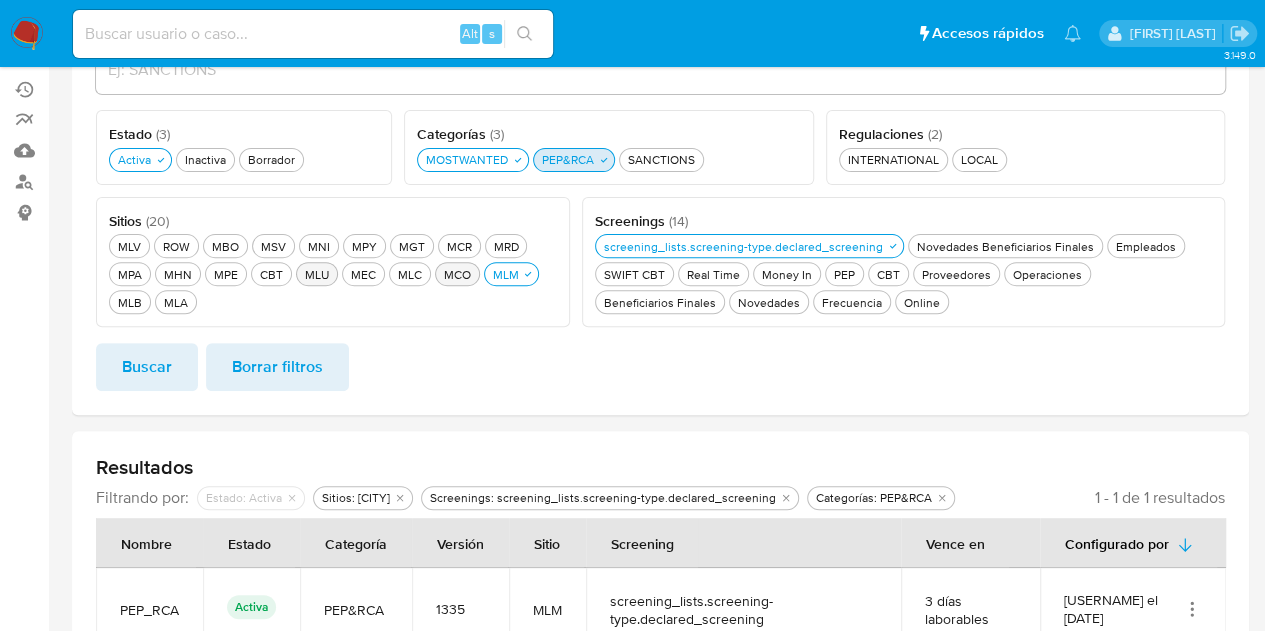 click on "PEP&RCA PEP&RCA" at bounding box center [568, 159] 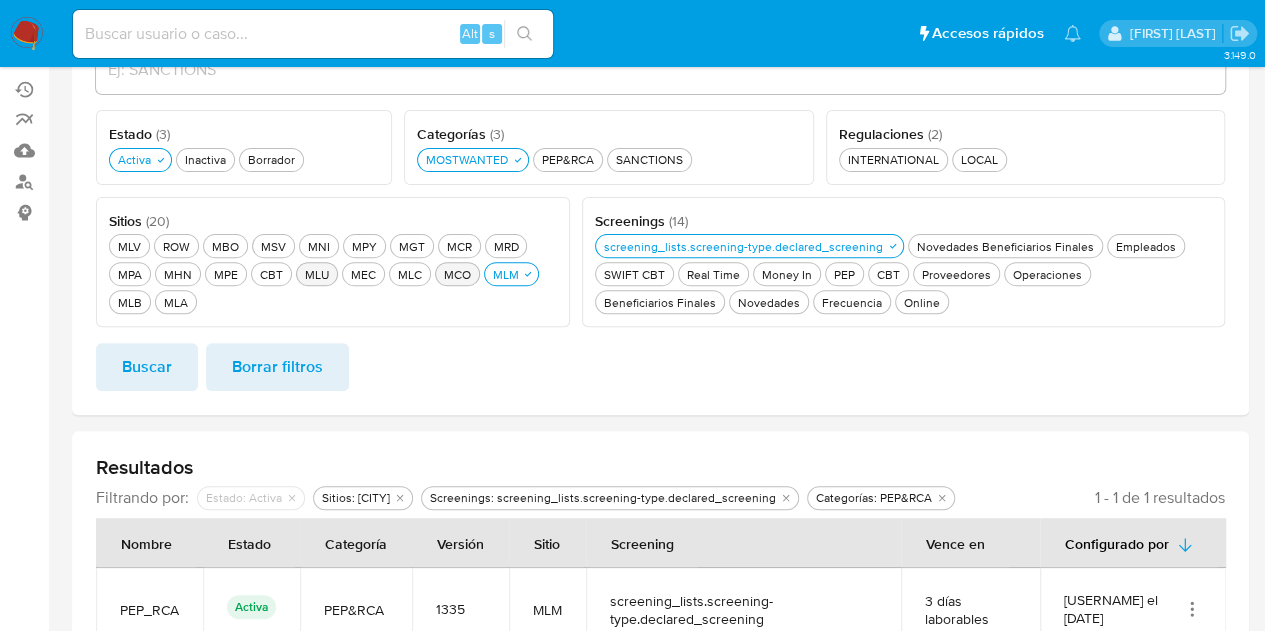 click on "Buscar" at bounding box center (147, 367) 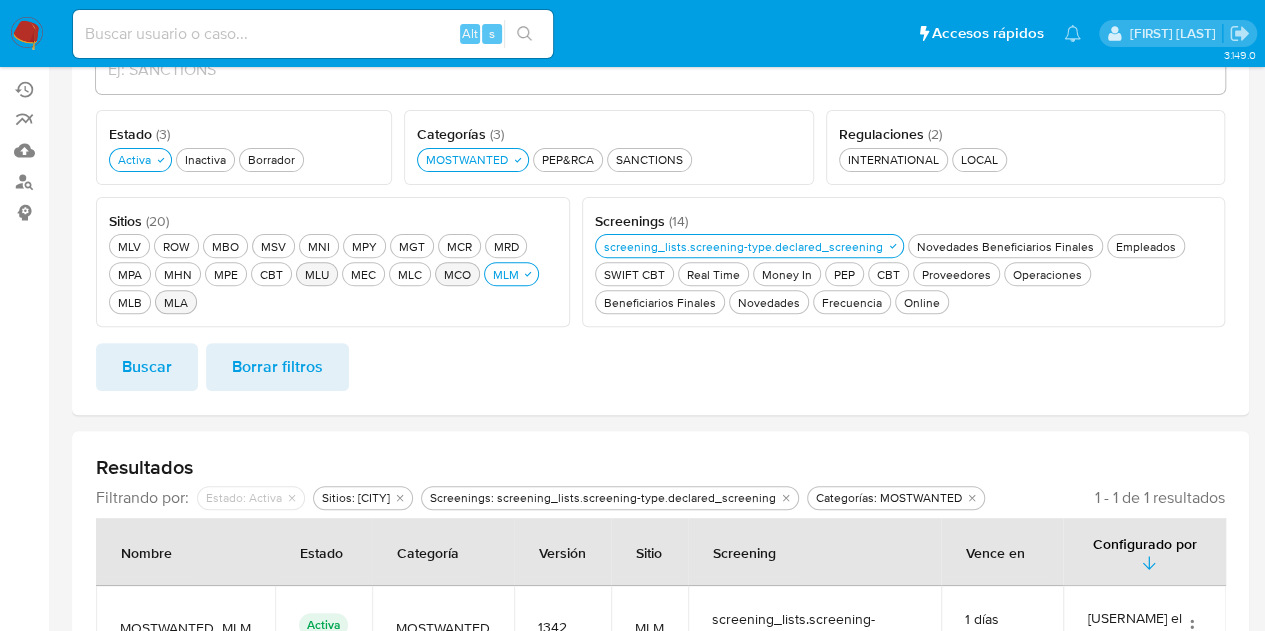 click on "MLA MLA" at bounding box center [176, 302] 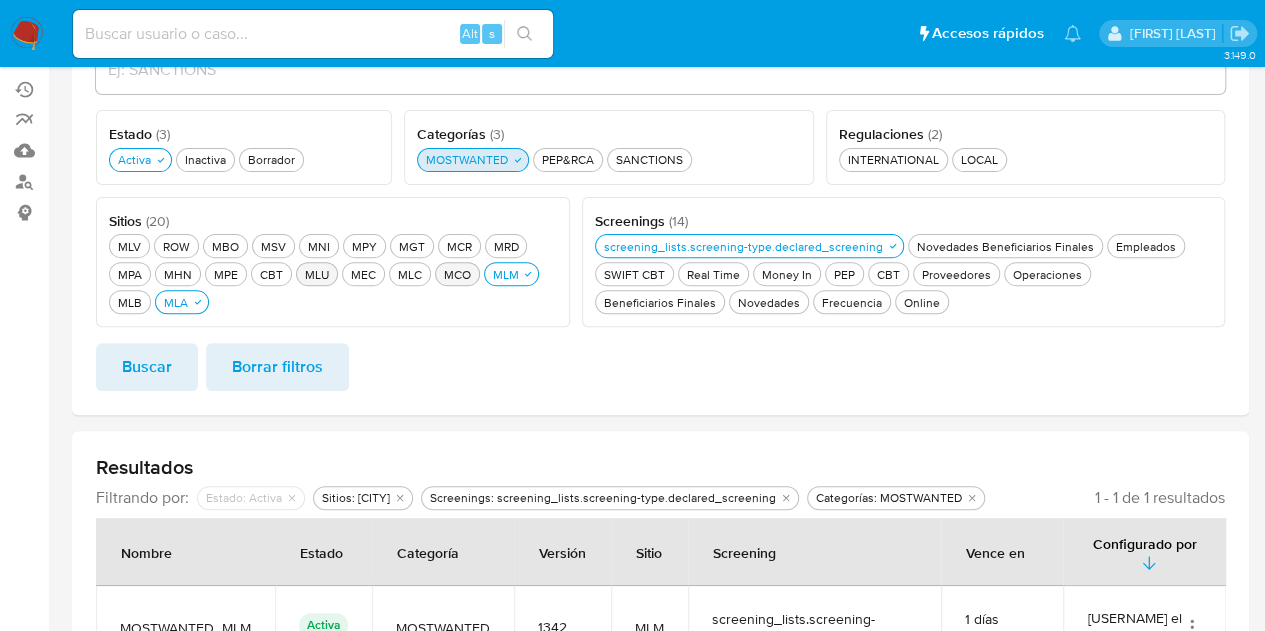 click on "MOSTWANTED MOSTWANTED" at bounding box center (467, 159) 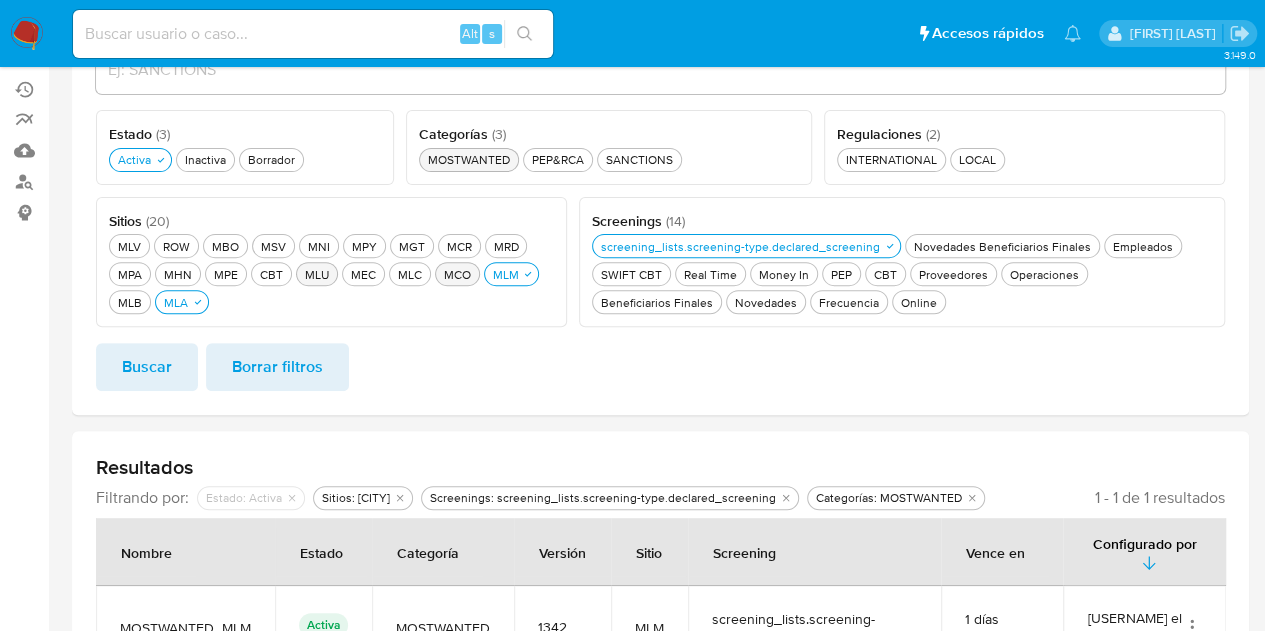 click on "MOSTWANTED MOSTWANTED" at bounding box center (469, 159) 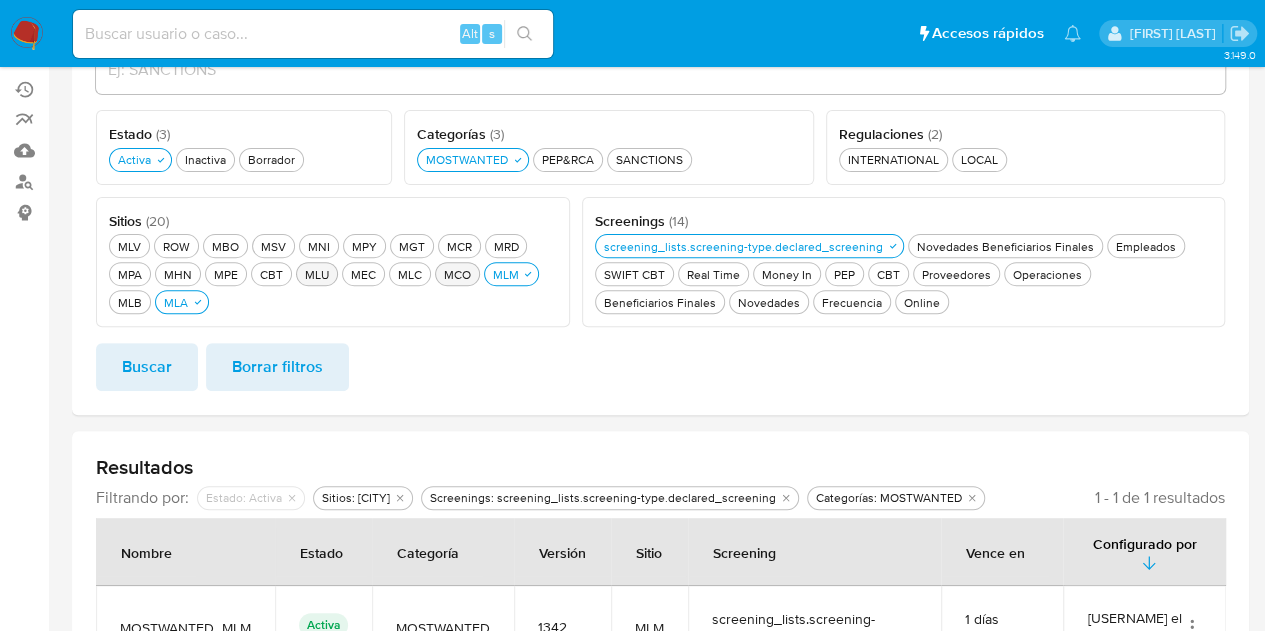 click on "Buscar" at bounding box center [147, 367] 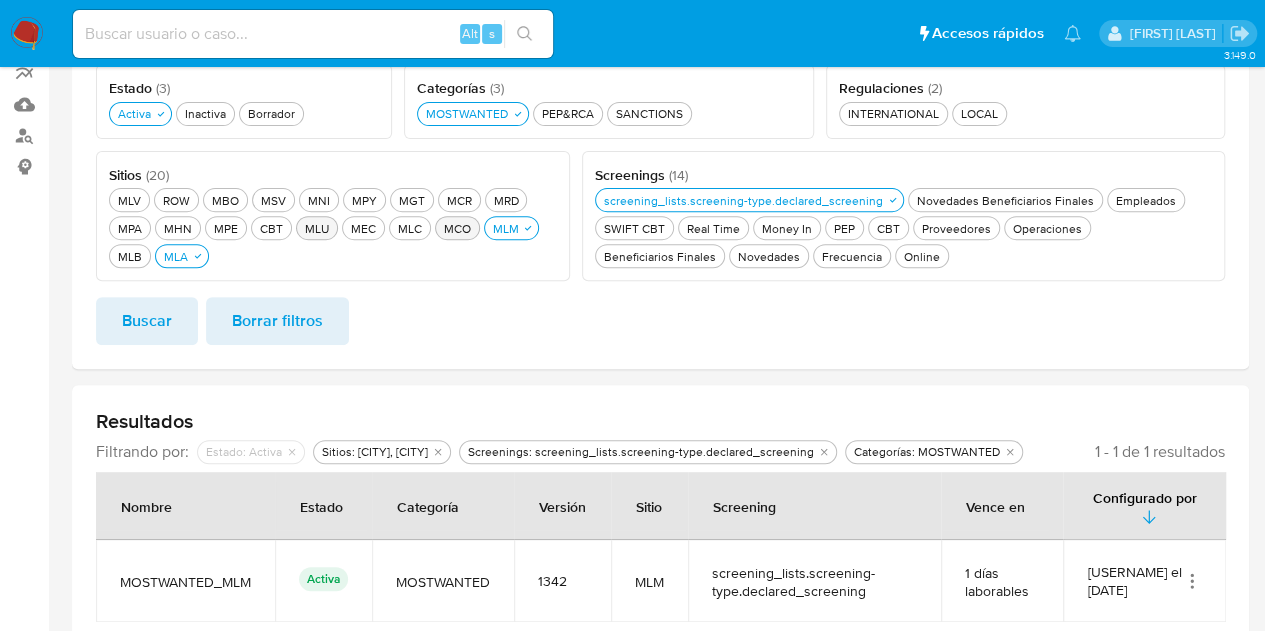 scroll, scrollTop: 302, scrollLeft: 0, axis: vertical 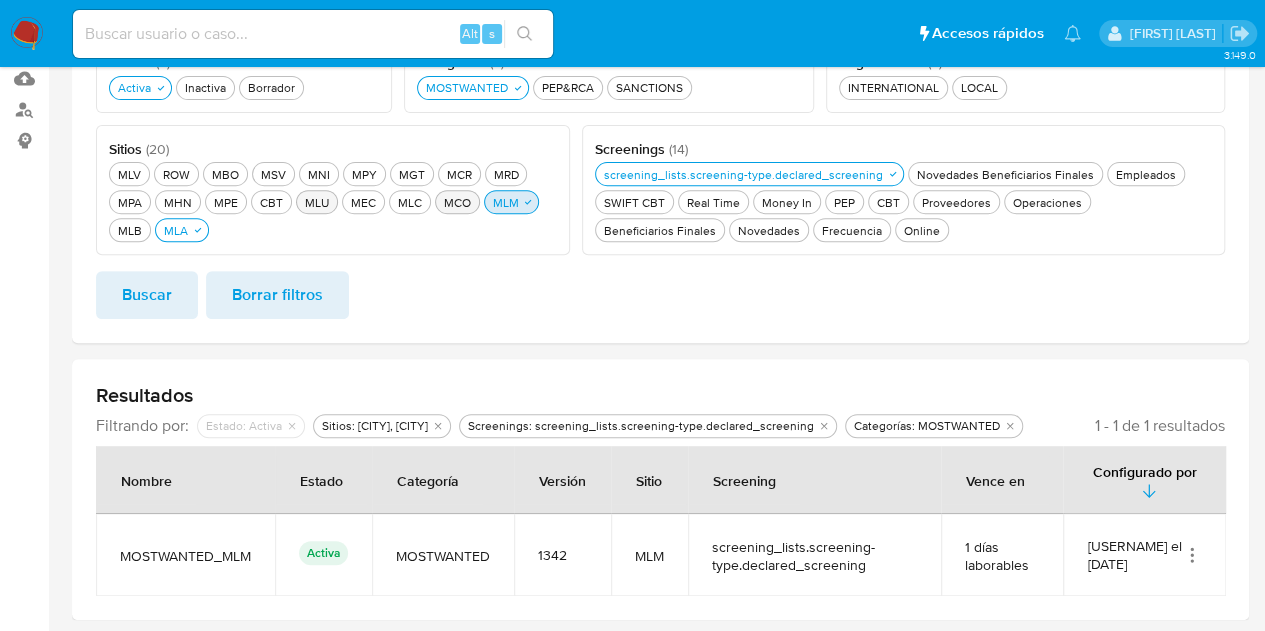 click on "MLM MLM" at bounding box center [505, 202] 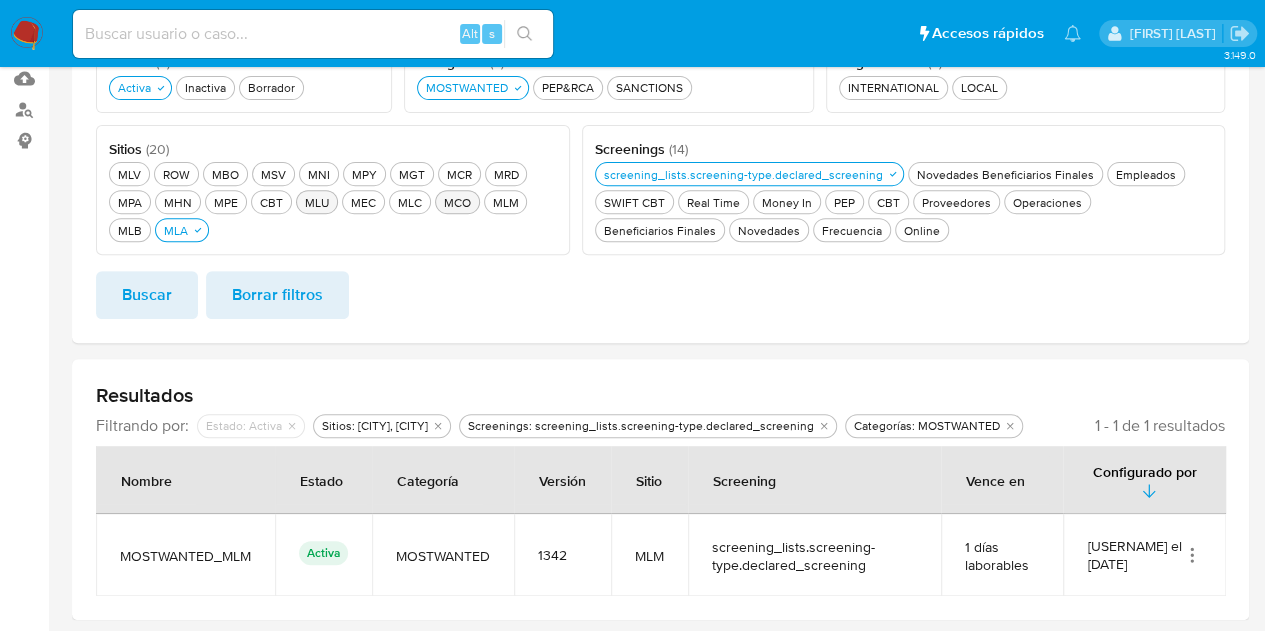 click on "Buscar" at bounding box center [147, 295] 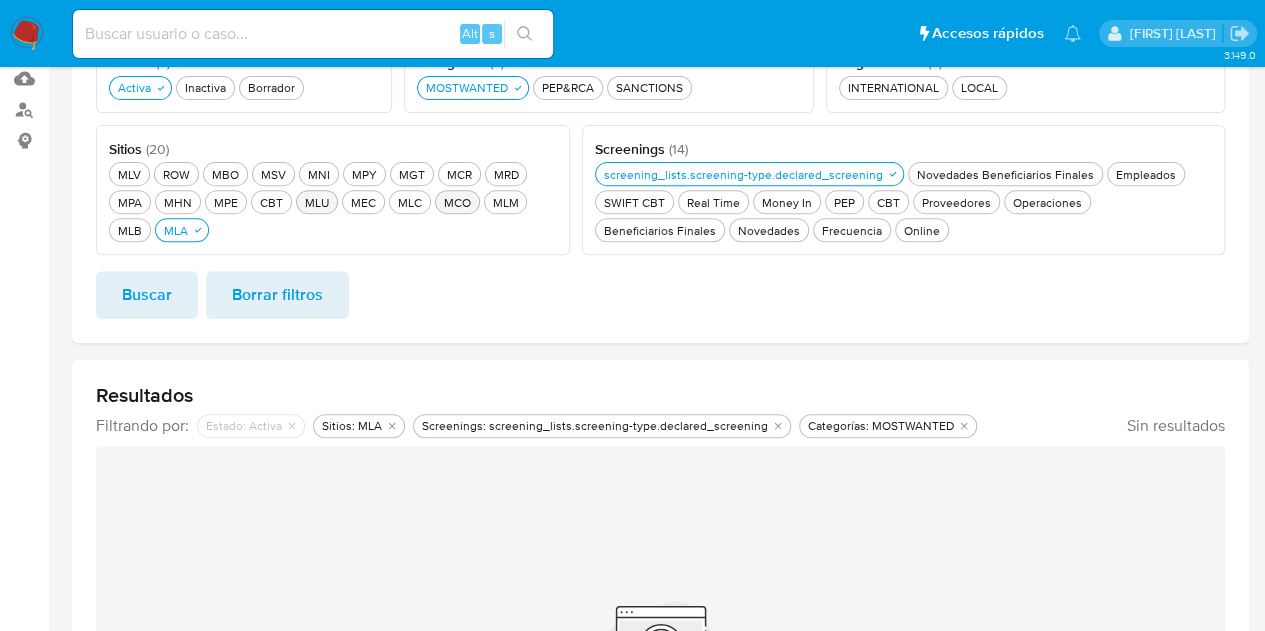scroll, scrollTop: 202, scrollLeft: 0, axis: vertical 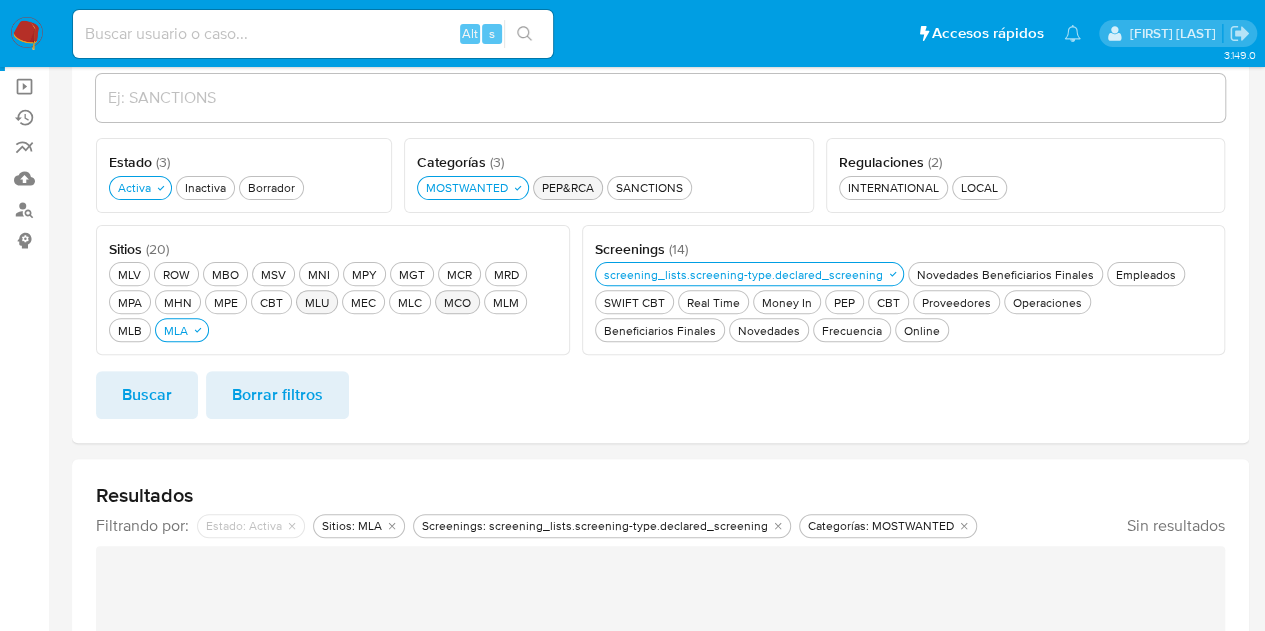 click on "PEP&RCA PEP&RCA" at bounding box center (568, 187) 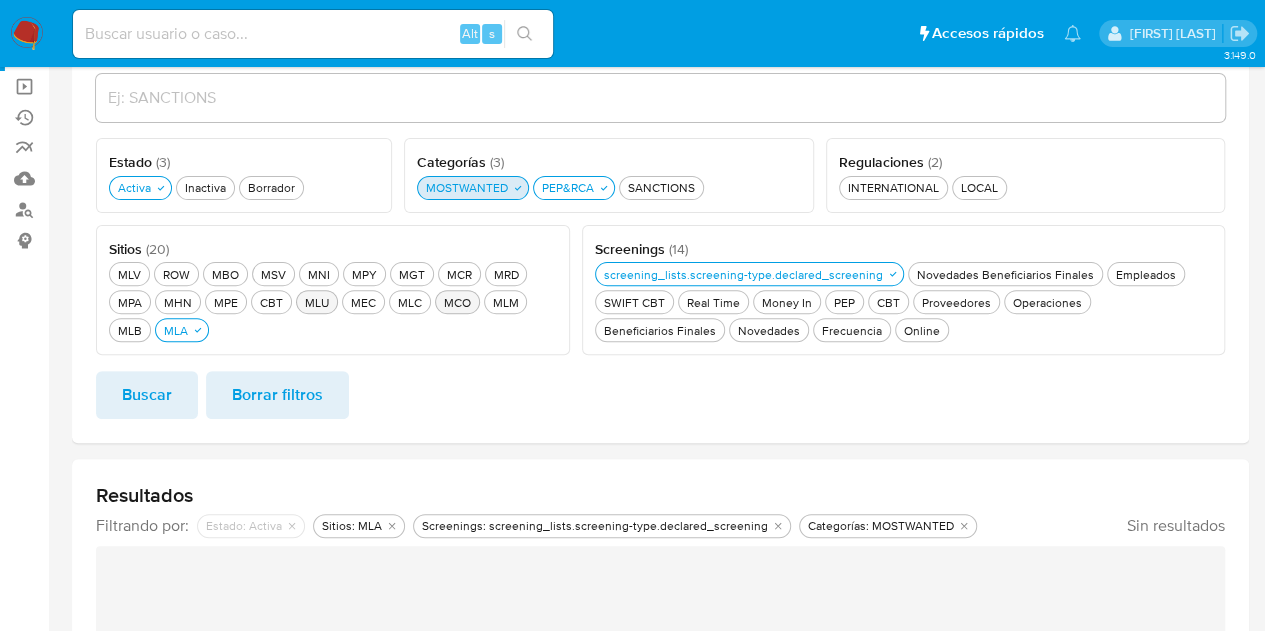 click on "MOSTWANTED MOSTWANTED" at bounding box center [467, 187] 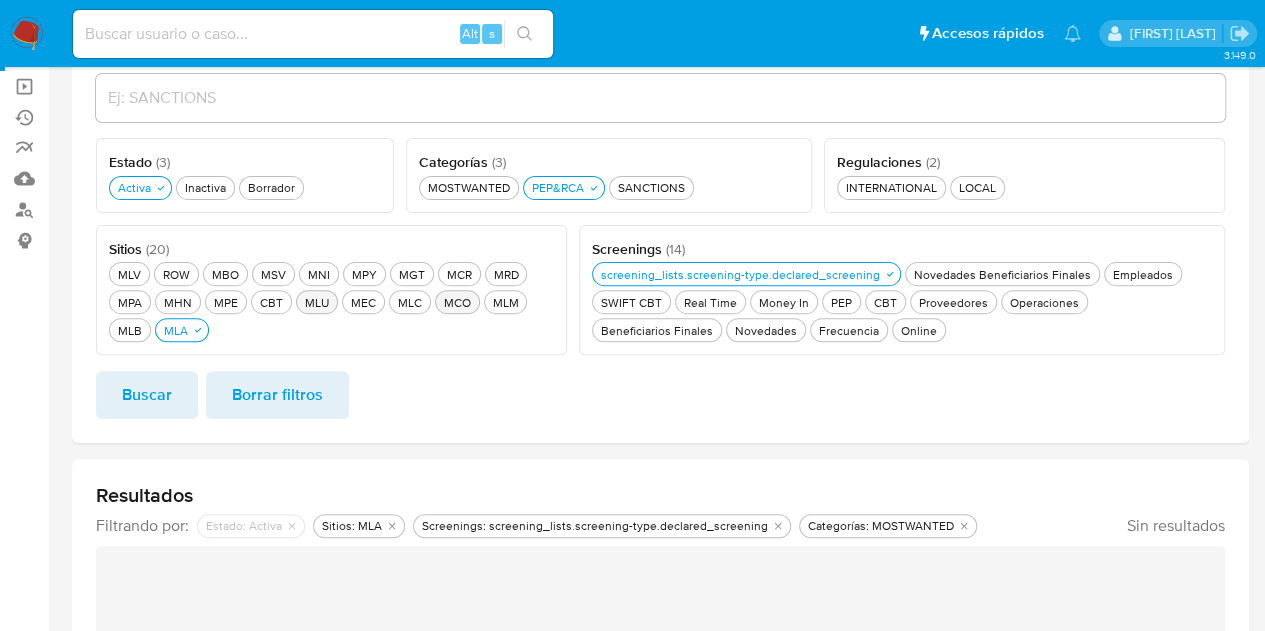 click on "Buscar" at bounding box center [147, 395] 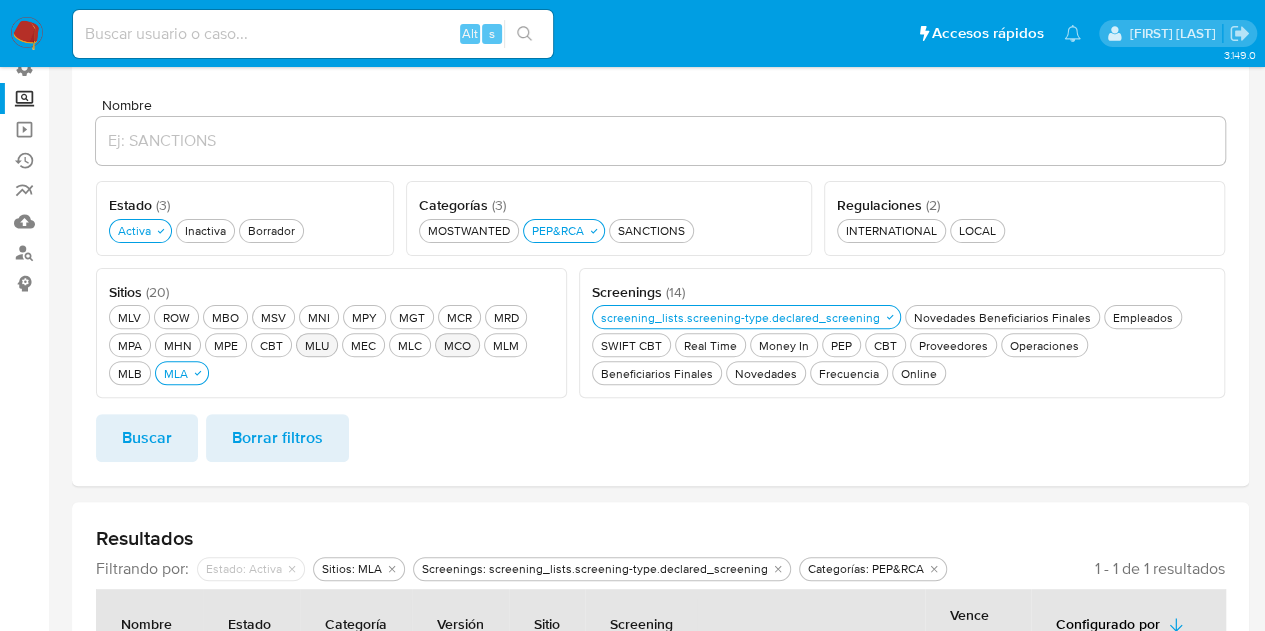 scroll, scrollTop: 102, scrollLeft: 0, axis: vertical 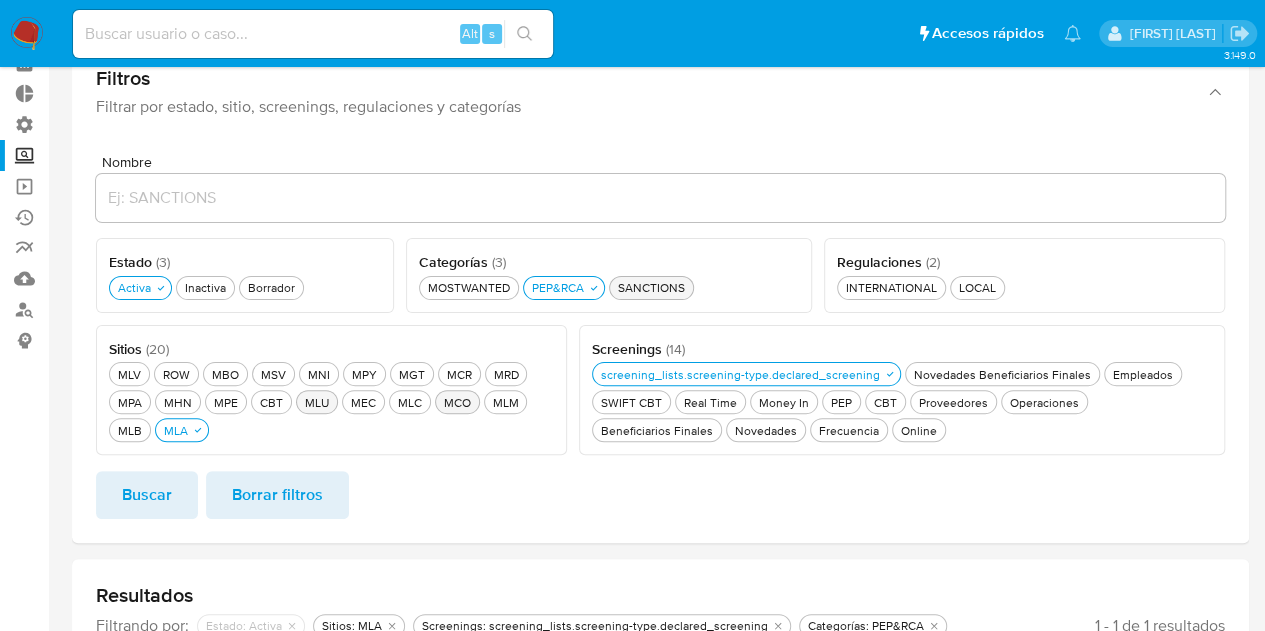 click on "SANCTIONS SANCTIONS" at bounding box center (651, 287) 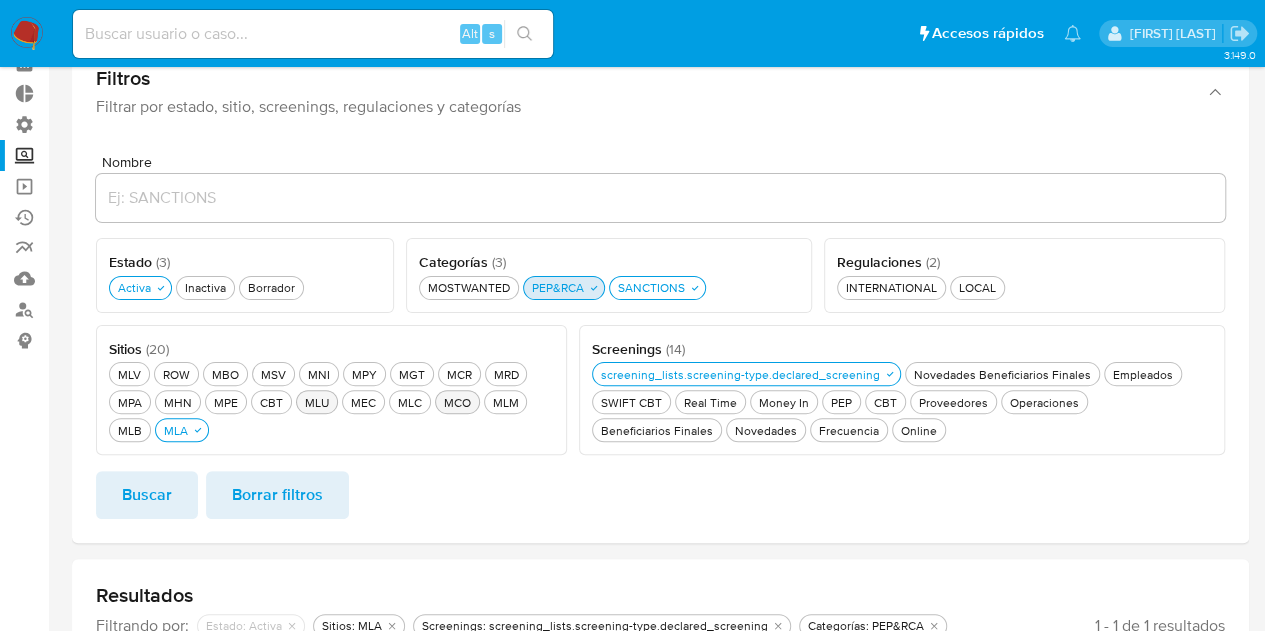 click on "PEP&RCA PEP&RCA" at bounding box center (558, 287) 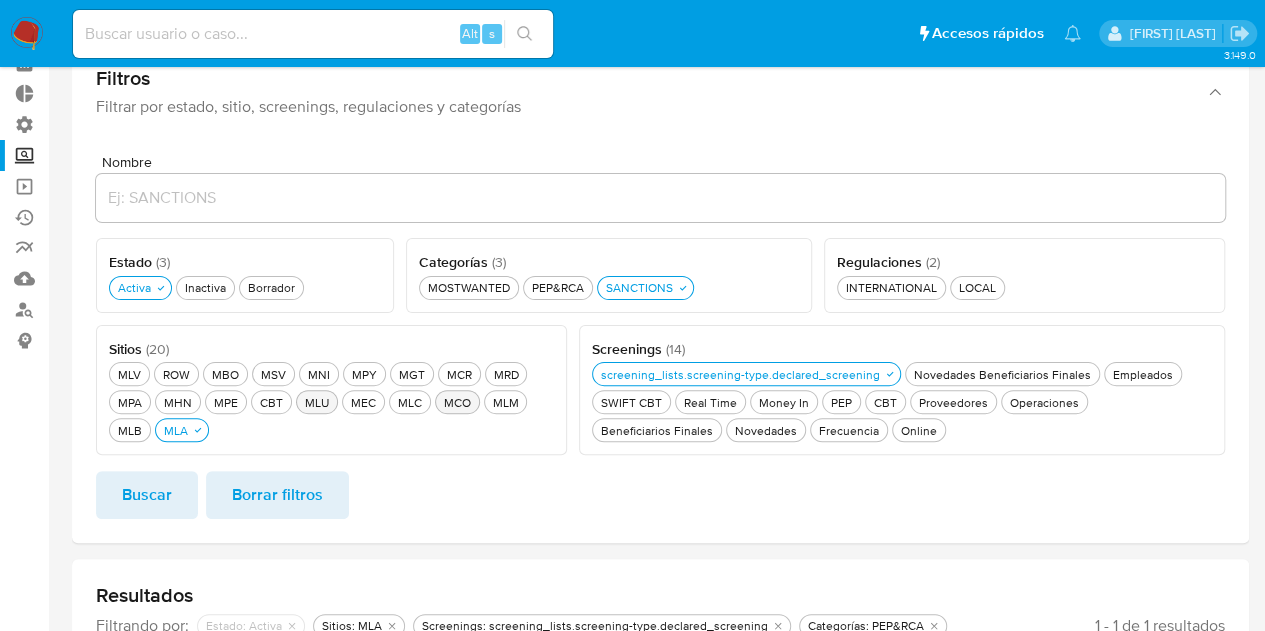 click on "Buscar" at bounding box center [147, 495] 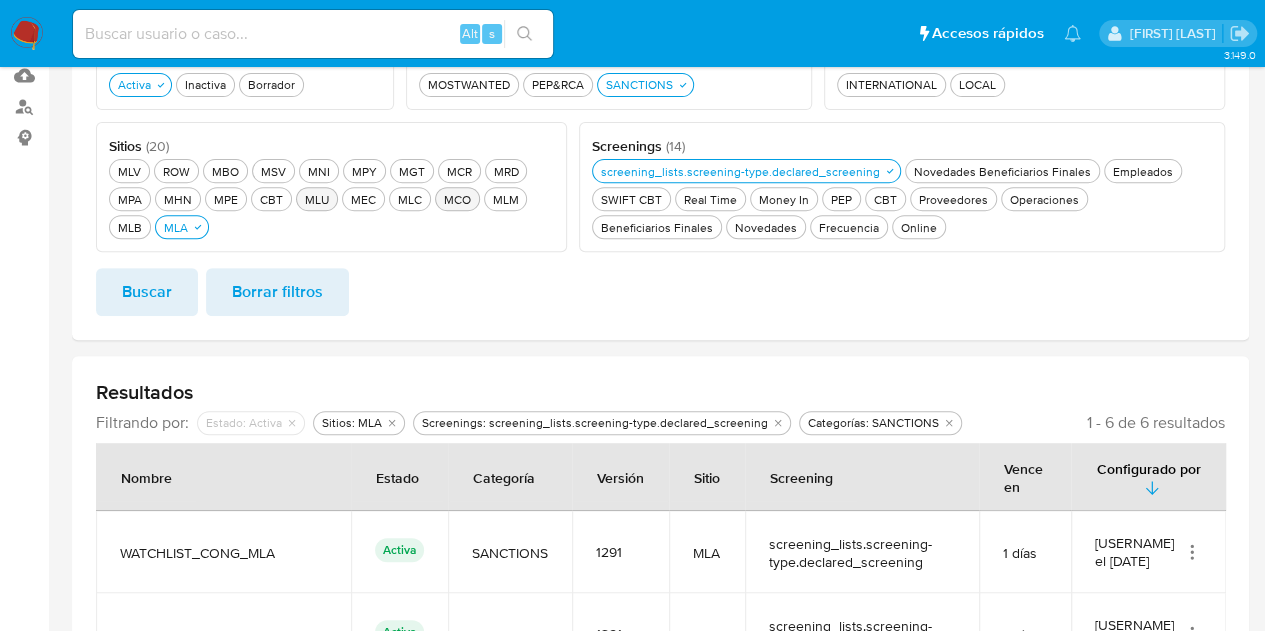 scroll, scrollTop: 502, scrollLeft: 0, axis: vertical 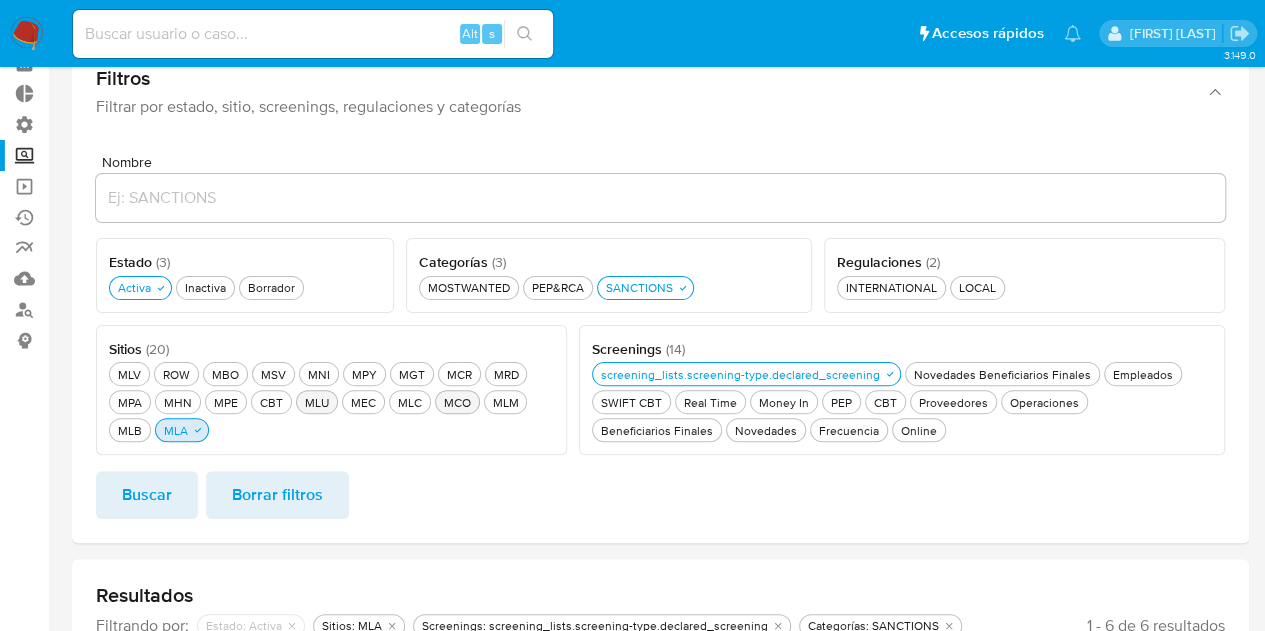 drag, startPoint x: 133, startPoint y: 425, endPoint x: 167, endPoint y: 435, distance: 35.44009 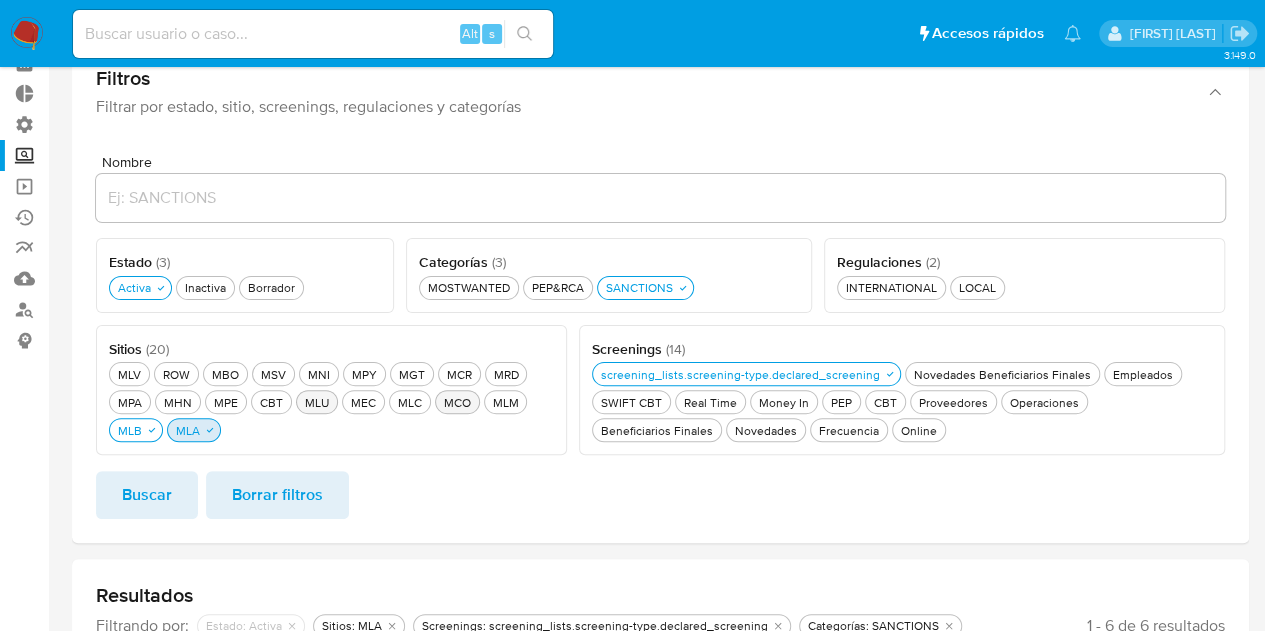 click on "MLA MLA" at bounding box center [188, 430] 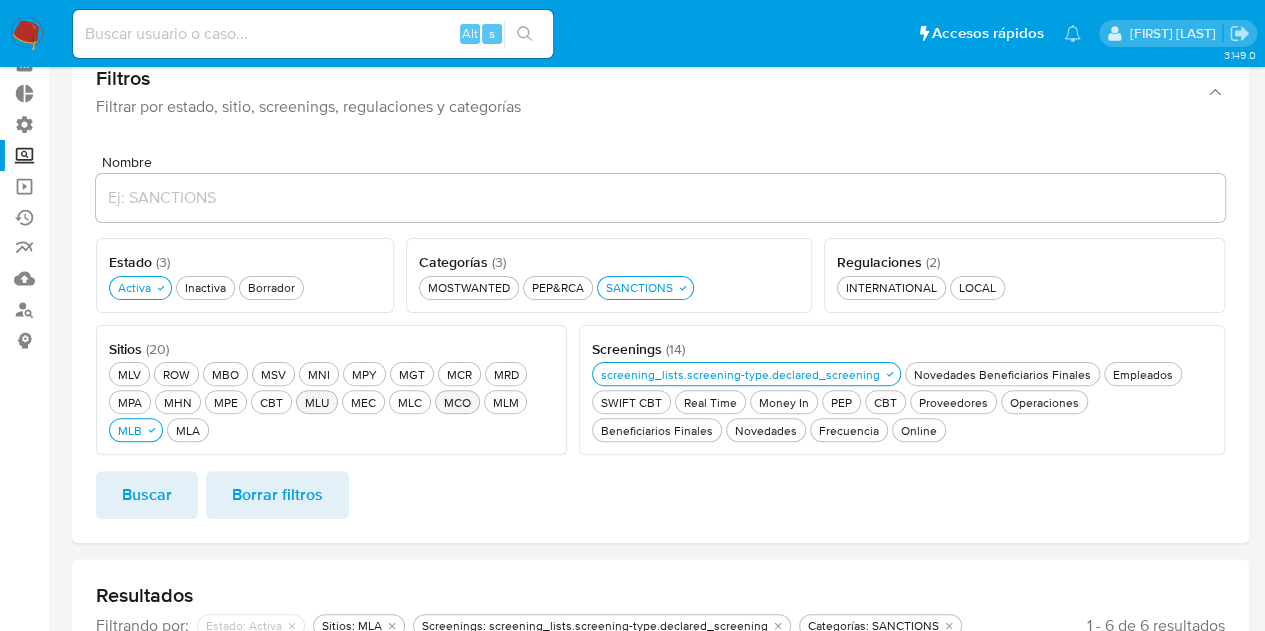click on "Buscar" at bounding box center (147, 495) 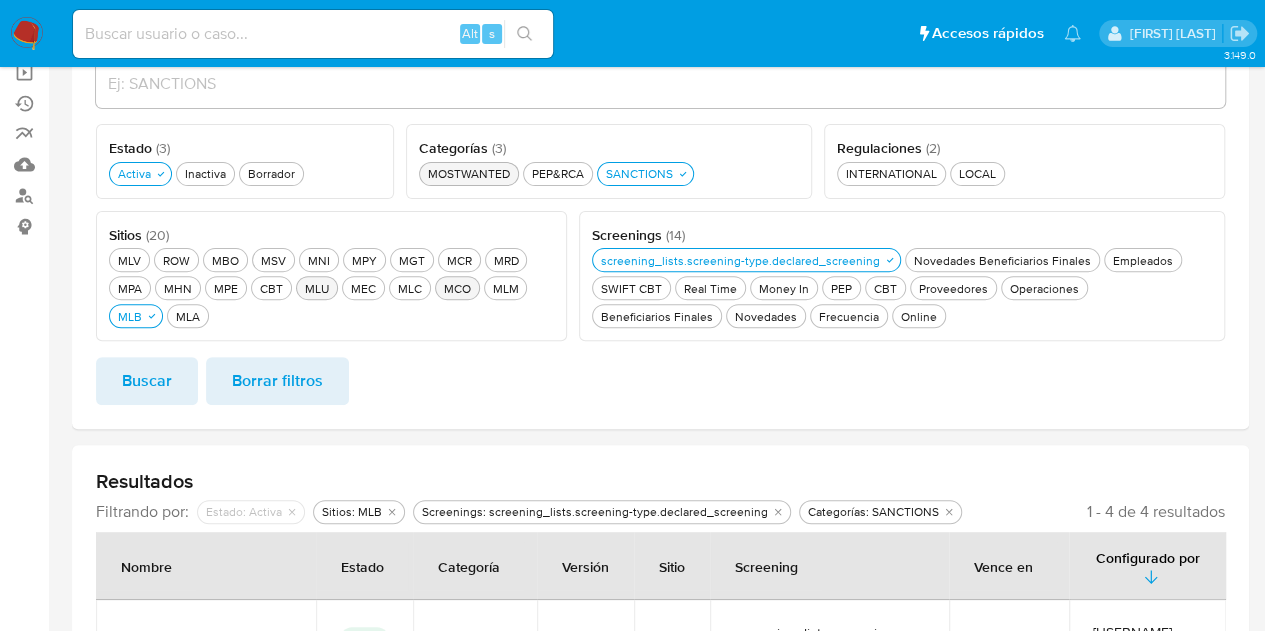 scroll, scrollTop: 102, scrollLeft: 0, axis: vertical 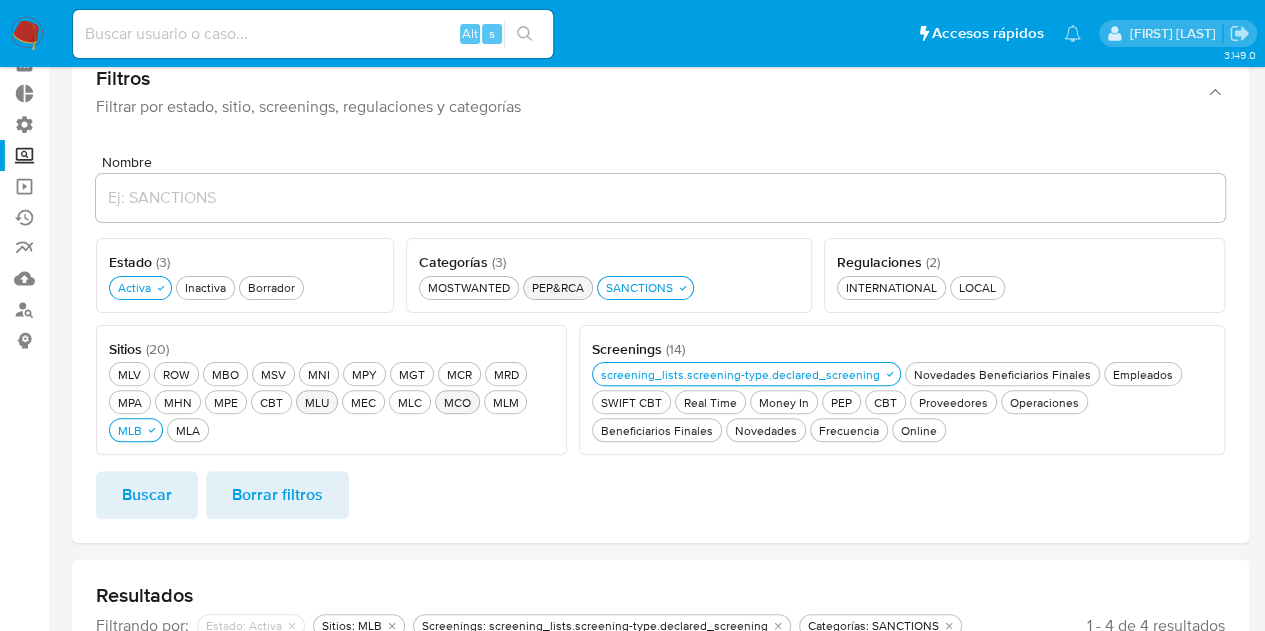 click on "PEP&RCA PEP&RCA" at bounding box center (558, 287) 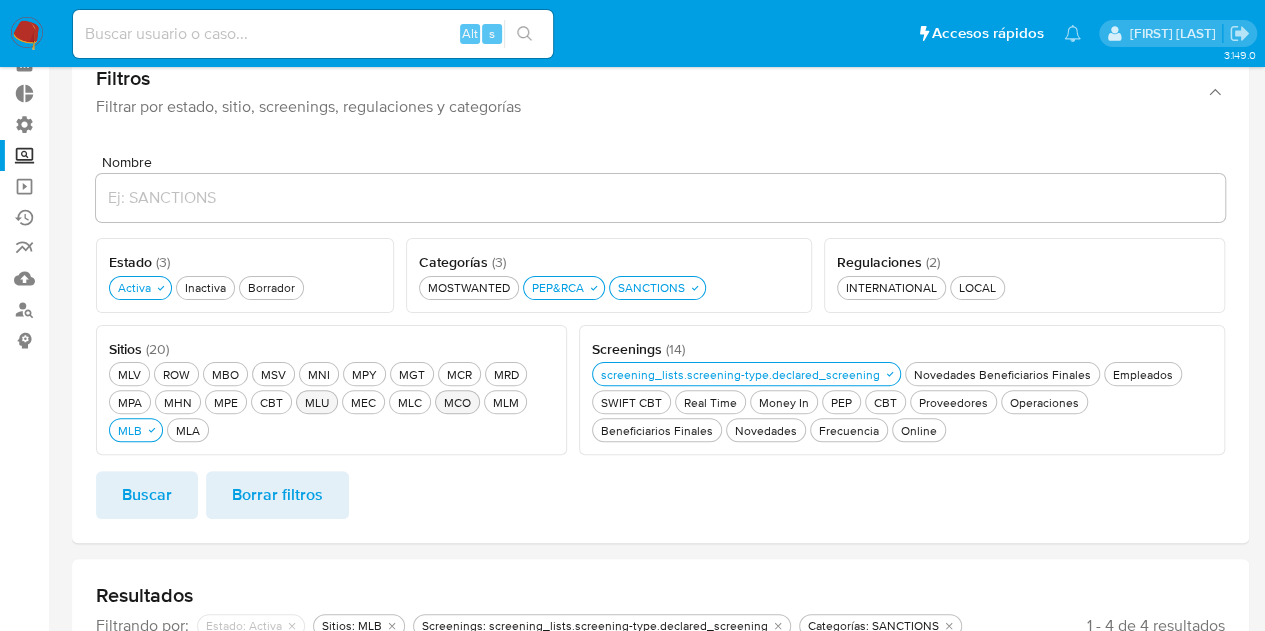 click on "Nombre Estado   ( 3 )   Este campo es requerido Activa Activa Inactiva Inactiva Borrador Borrador Sitios   ( 20 )   Este campo es requerido MLV MLV ROW ROW MBO MBO MSV MSV MNI MNI MPY MPY MGT MGT MCR MCR MRD MRD MPA MPA MHN MHN MPE MPE CBT CBT MLU MLU MEC MEC MLC MLC MCO MCO MLM MLM MLB MLB MLA MLA Screenings   ( 14 )   Este campo es requerido screening_lists.screening-type.declared_screening screening_lists.screening-type.declared_screening Novedades Beneficiarios Finales Novedades Beneficiarios Finales Empleados Empleados SWIFT CBT SWIFT CBT Real Time Real Time Money In Money In PEP PEP CBT CBT Proveedores Proveedores Operaciones Operaciones Beneficiarios Finales Beneficiarios Finales Novedades Novedades Frecuencia Frecuencia Online Online Regulaciones   ( 2 )   Este campo es requerido INTERNATIONAL INTERNATIONAL LOCAL LOCAL Categorías   ( 3 )   Este campo es requerido MOSTWANTED MOSTWANTED PEP&RCA PEP&RCA SANCTIONS SANCTIONS" at bounding box center (660, 305) 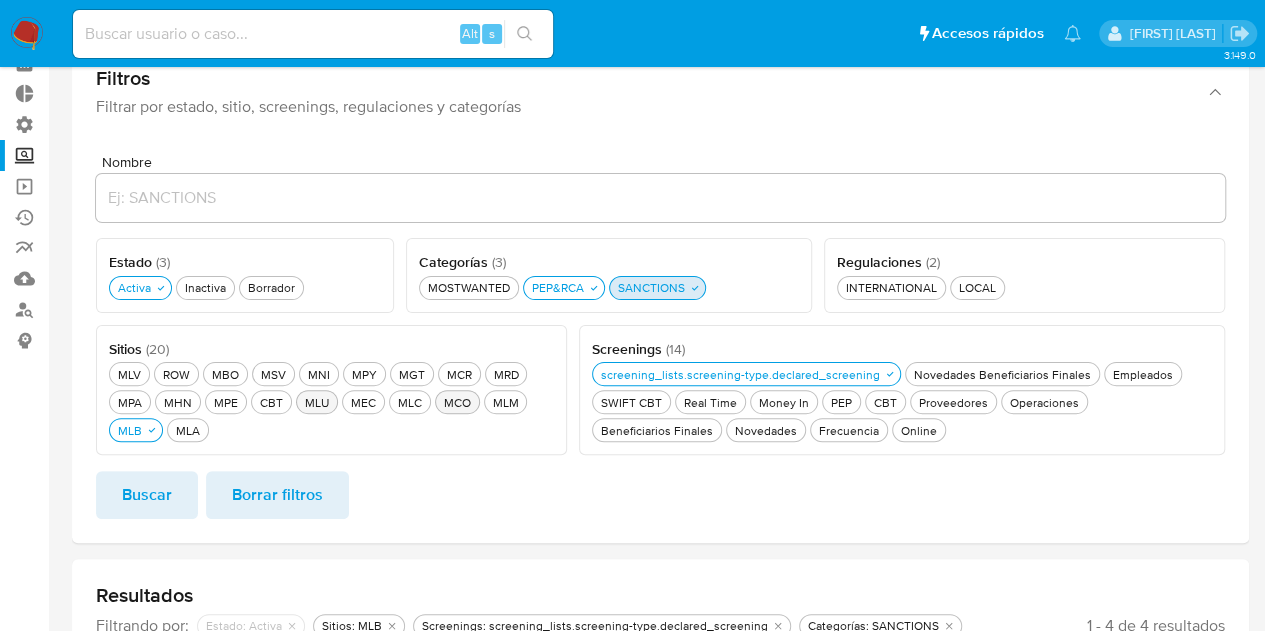 click on "SANCTIONS SANCTIONS" at bounding box center (657, 288) 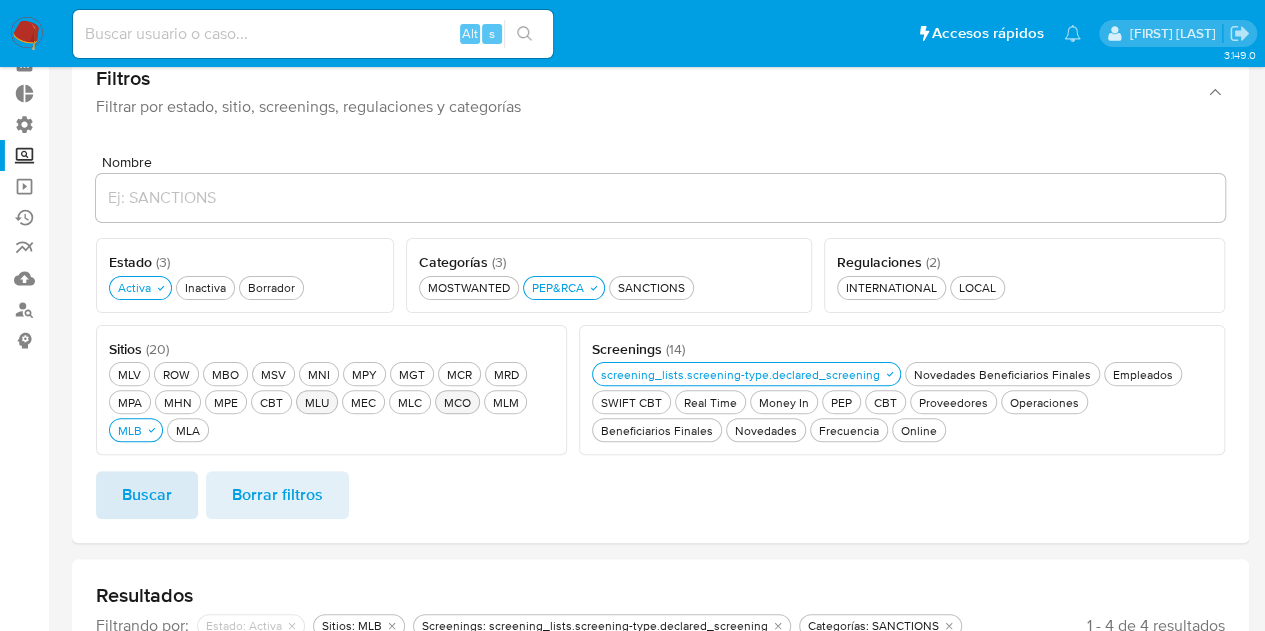 click on "Buscar" at bounding box center [147, 495] 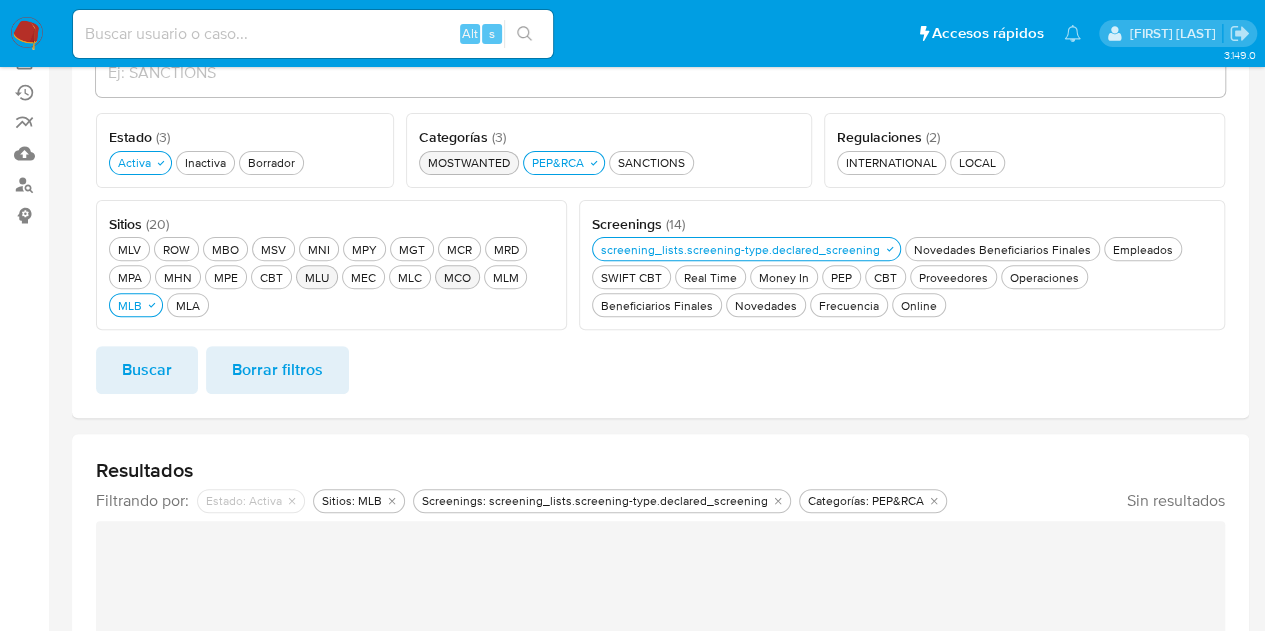 scroll, scrollTop: 202, scrollLeft: 0, axis: vertical 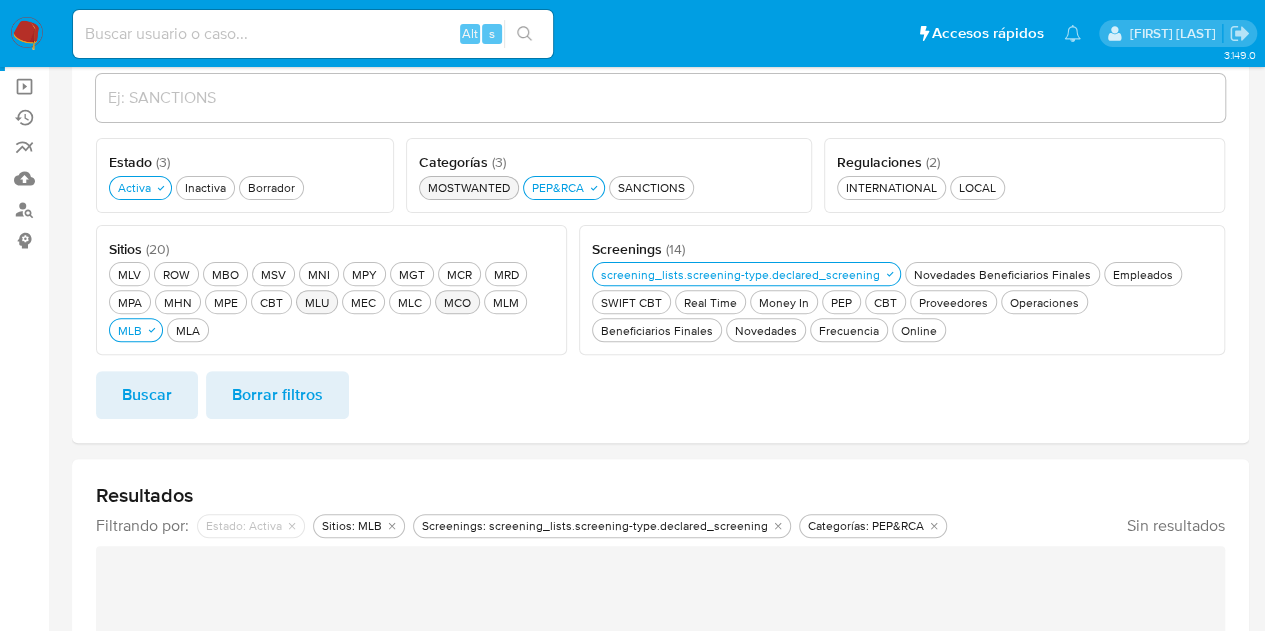 click on "MOSTWANTED MOSTWANTED" at bounding box center [469, 187] 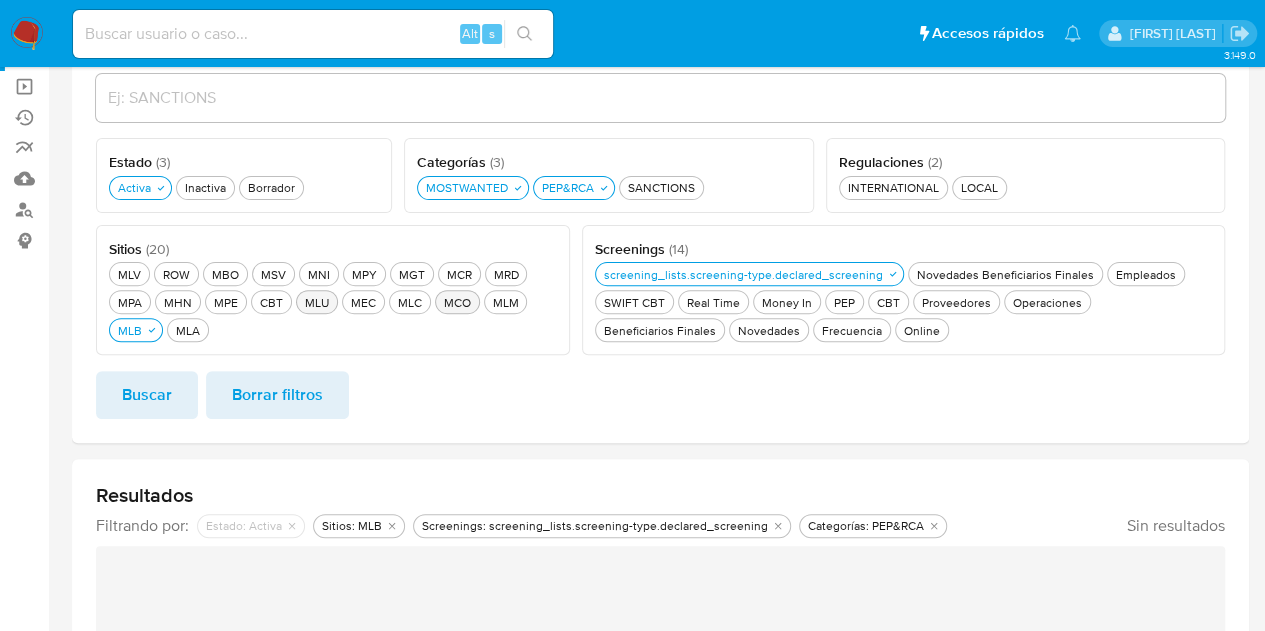 drag, startPoint x: 546, startPoint y: 186, endPoint x: 458, endPoint y: 237, distance: 101.71037 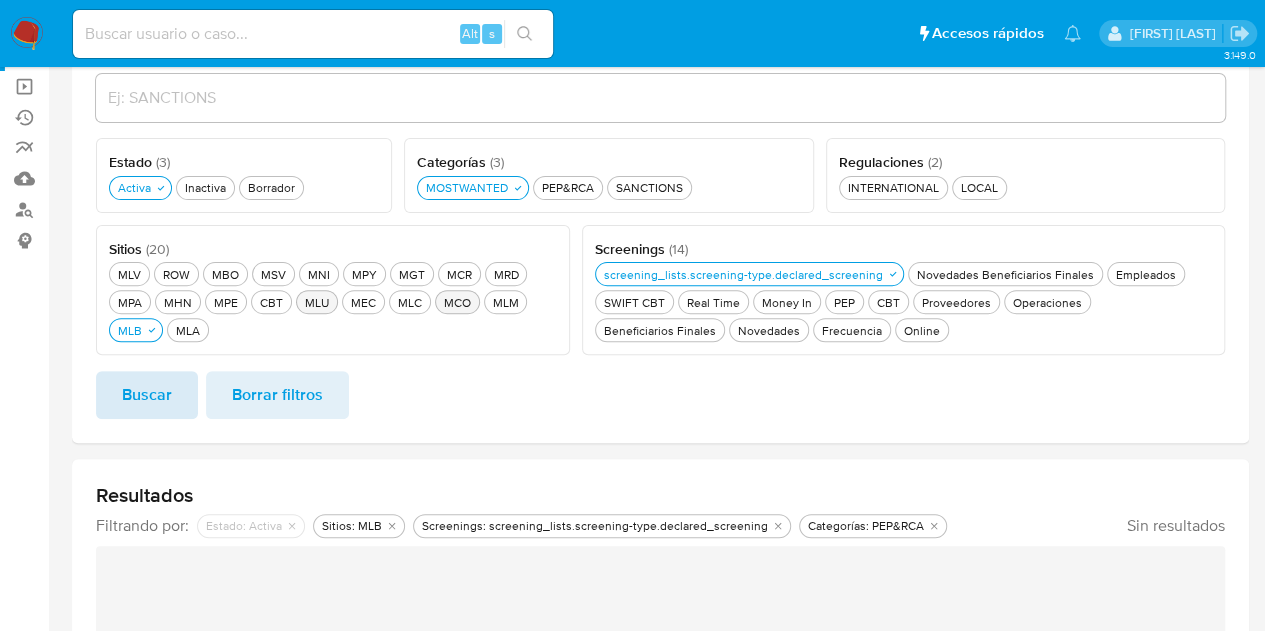 click on "Buscar" at bounding box center [147, 395] 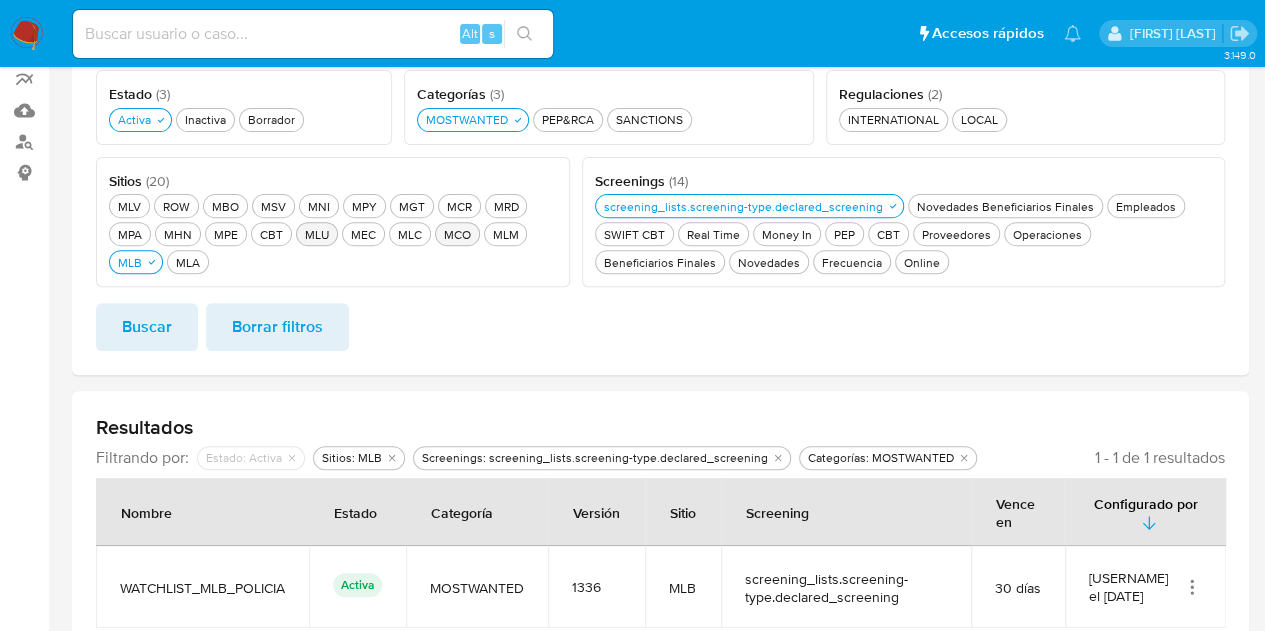 scroll, scrollTop: 302, scrollLeft: 0, axis: vertical 